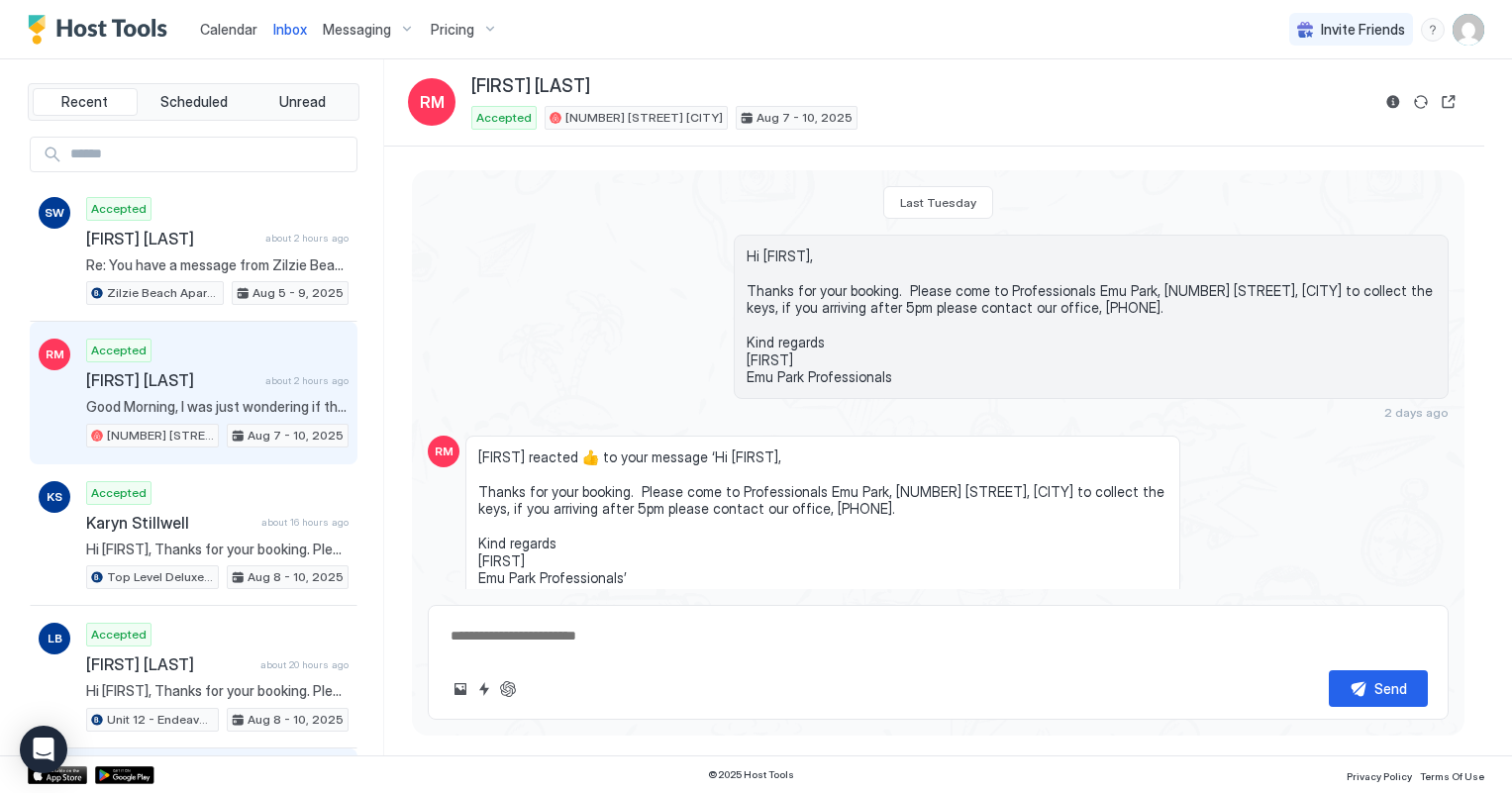 scroll, scrollTop: 0, scrollLeft: 0, axis: both 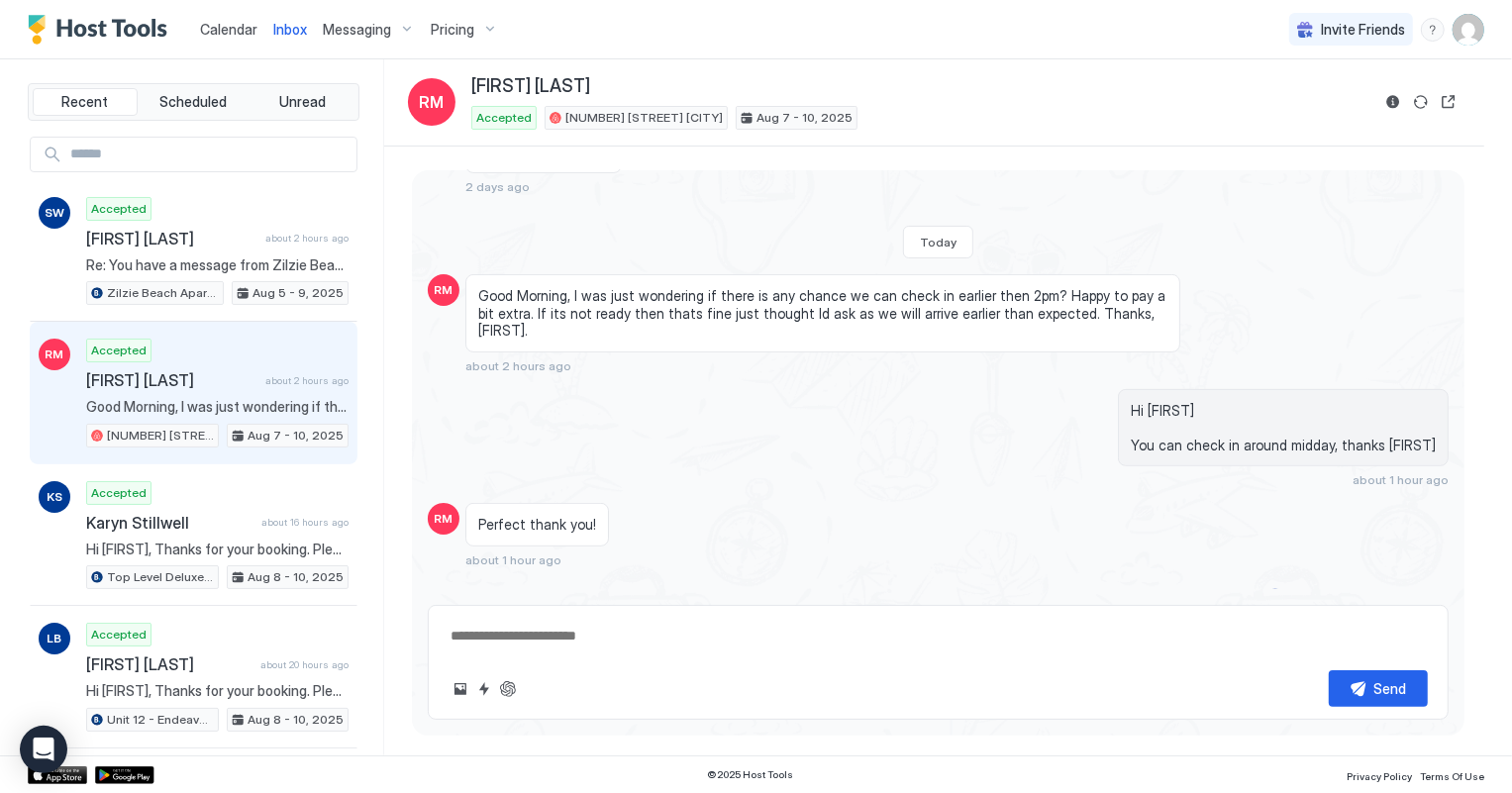 click on "Calendar" at bounding box center [229, 29] 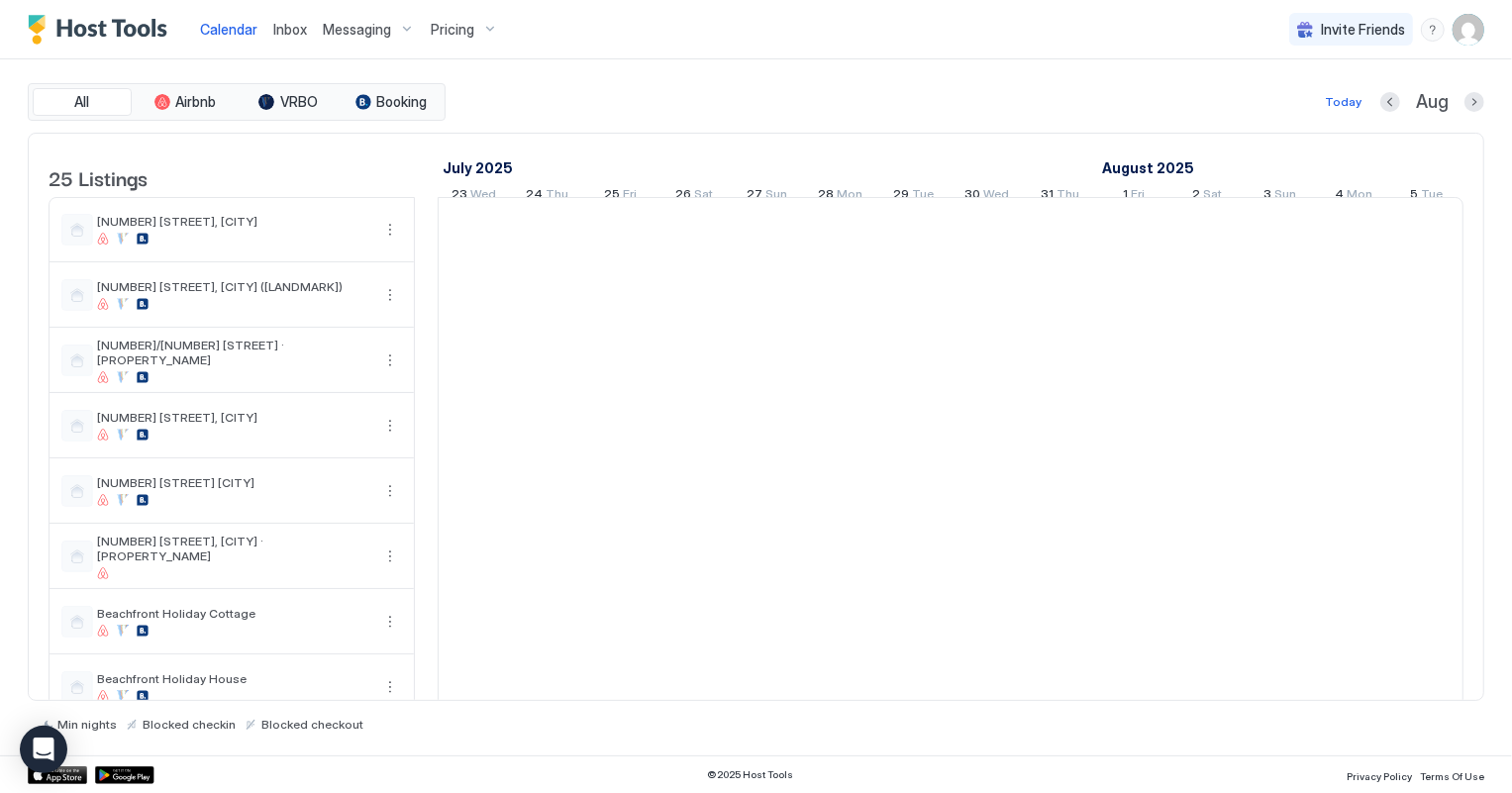 scroll, scrollTop: 0, scrollLeft: 1099, axis: horizontal 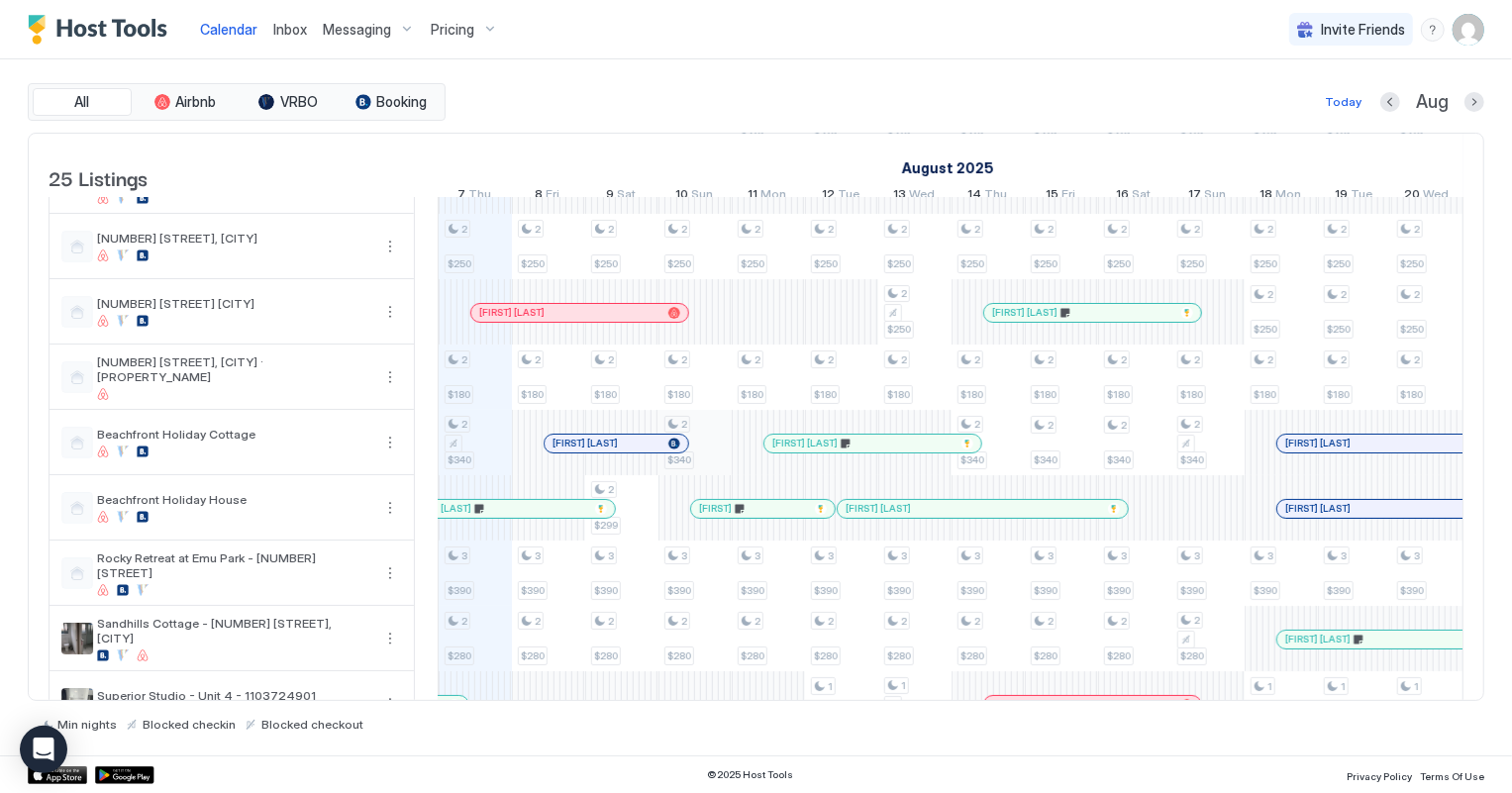 click on "RM Accepted [FIRST] [LAST] [TIME] ago [FIRST] reacted 👍 to your message ‘Please collect the keys from our office thanks.’ [NUMBER] [STREET] [CITY] [MONTH] [DATE] - [DATE], [YEAR]" at bounding box center (1318, 835) 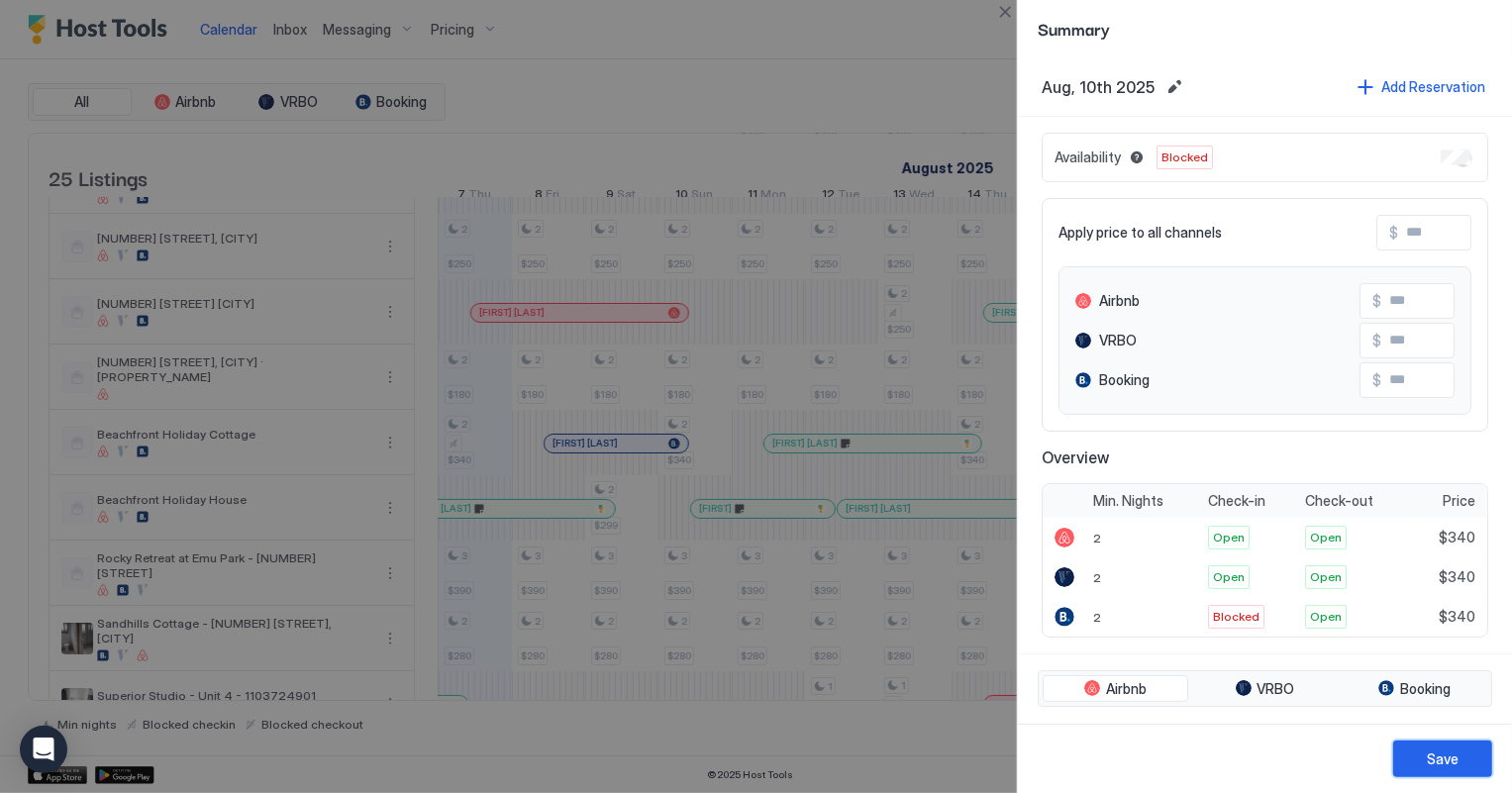 click on "Save" at bounding box center [1443, 758] 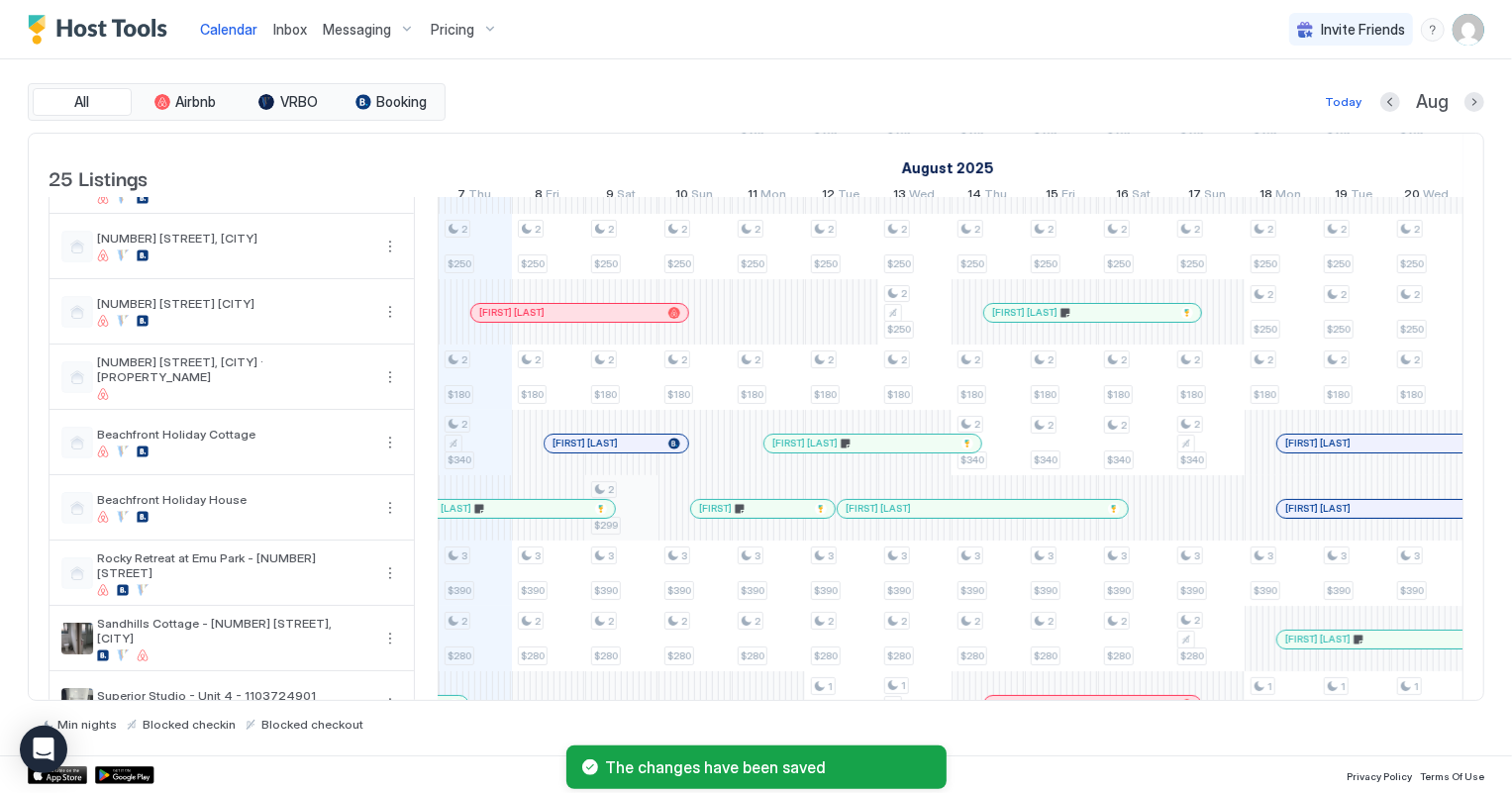 click on "2 $250 2 $180 2 $340 3 $390 2 $280 2 $420 2 $399 2 $320 1 $255 1 $255 3 $350 2 $250 2 $180 3 $390 2 $280 2 $420 2 $399 2 $320 3 $350 2 $250 2 $180 2 $299 3 $390 2 $280 2 $420 2 $399 2 $320 2 $245 3 $350 2 $250 2 $180 3 $390 2 $280 2 $420 2 $399 2 $320 2 $220 3 $350 3 $275 2 $250 2 $180 3 $390 2 $280 2 $420 2 $399 2 $320 2 $220 3 $350 2 $280 3 $275 2 $250 2 $180 3 $390 2 $280 1 $255 2 $420 2 $399 2 $320 1 $255 2 $220 3 $350 3 $275 2 $250 2 $250 2 $180 3 $390 2 $280 1 $255 2 $420 2 $399 2 $320 1 $255 2 $220 3 $275 2 $250 2 $180 2 $340 3 $390 2 $280 2 $420 2 $399 2 $320 1 $255 2 $220 3 $275 2 $250 2 $180 2 $340 3 $390 2 $280 1 $255 2 $420 2 $320 2 $245 3 $275 2 $250 2 $180 2 $340 3 $390 2 $280 1 $255 2 $420 2 $320 2 $245 3 $275 2 $250 2 $180 2 $340 3 $390 2 $280 1 $255 2 $420 2 $320 2 $220 3 $275 2 $250 2 $250 2 $180 3 $390 1 $255 1 $255 2 $420 2 $399 2 $320 1 $255 2 $220 2 $280 3 $275 2 $250 2 $250 2 $180 3 $390 1 $255 1 $255 2 $420 2 $399 2 $320 1 $255 1 $140 2 $220 2 $280 3 $275 2 $250 2 $250 2 $180 3 $390 1" at bounding box center (1318, 835) 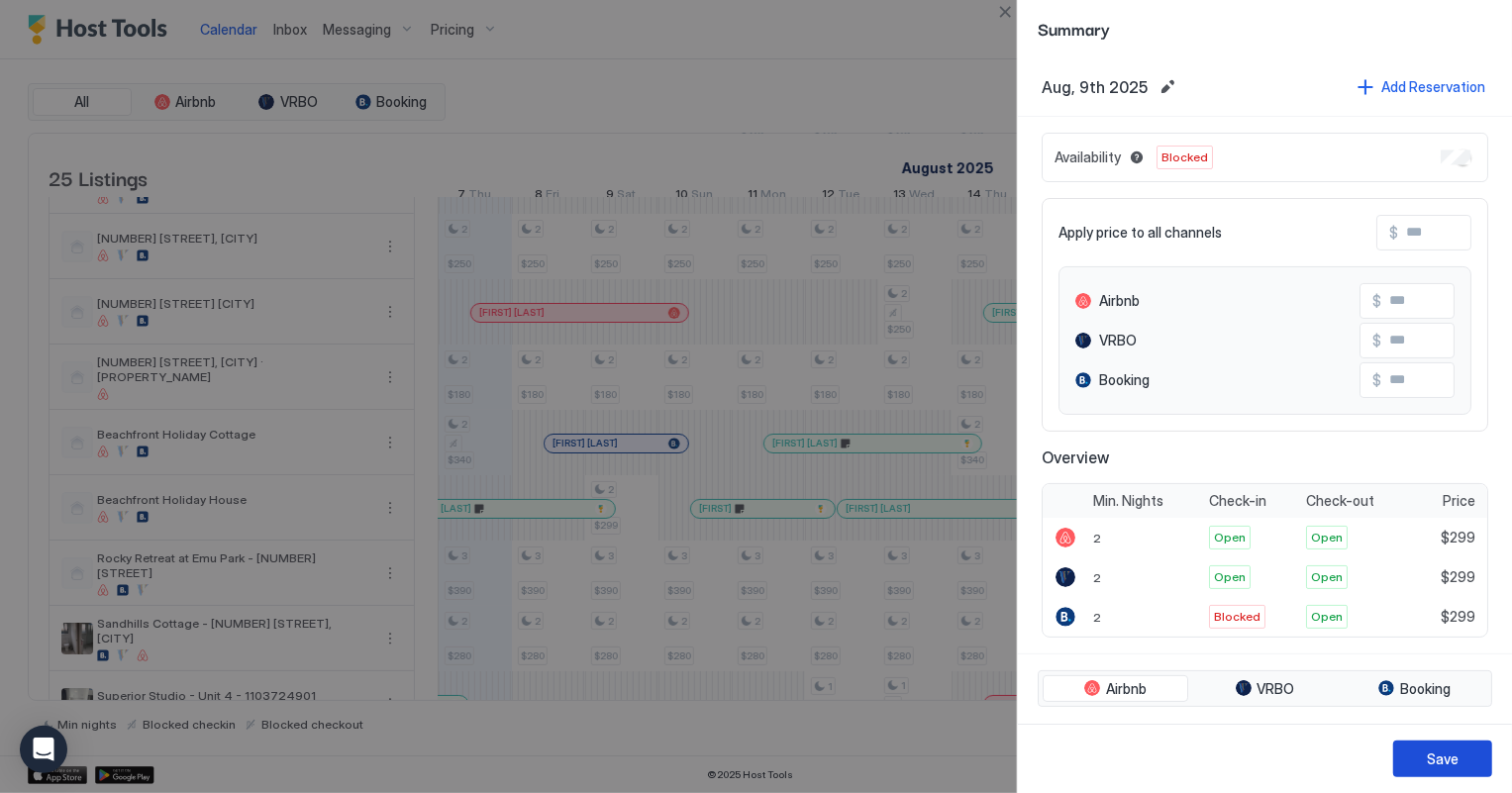 click on "Save" at bounding box center (1443, 758) 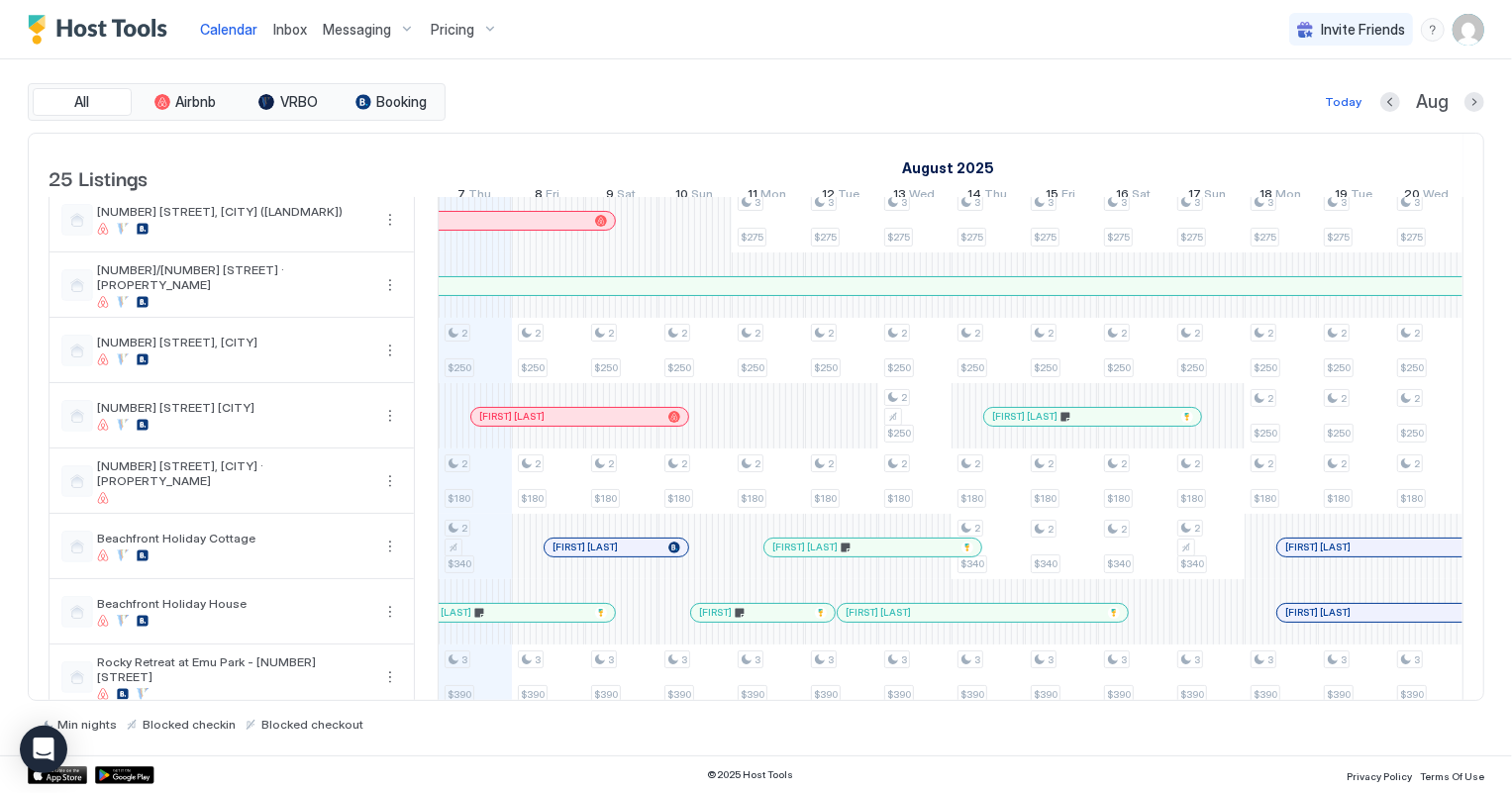 scroll, scrollTop: 0, scrollLeft: 0, axis: both 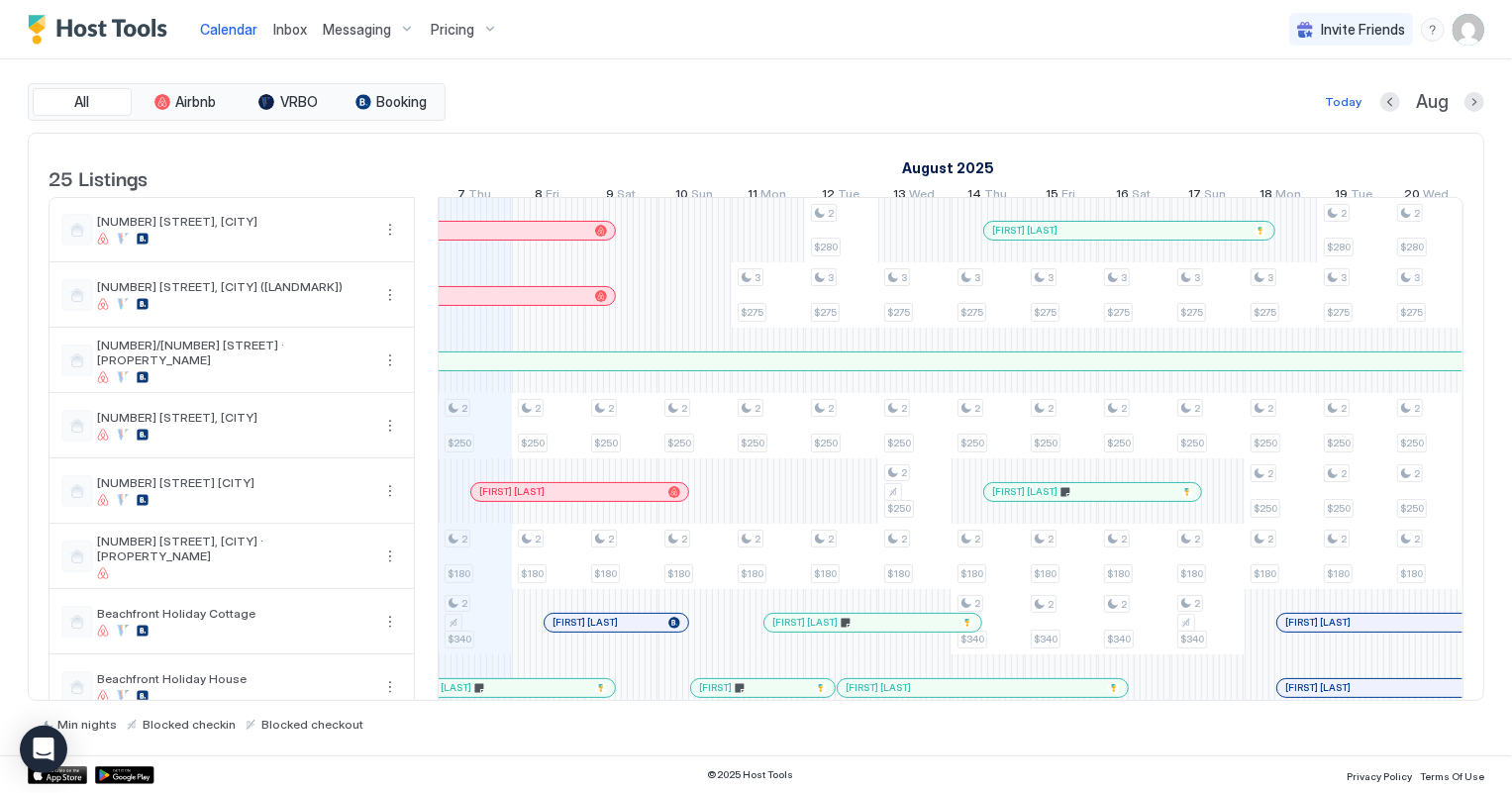 click on "Inbox" at bounding box center (290, 29) 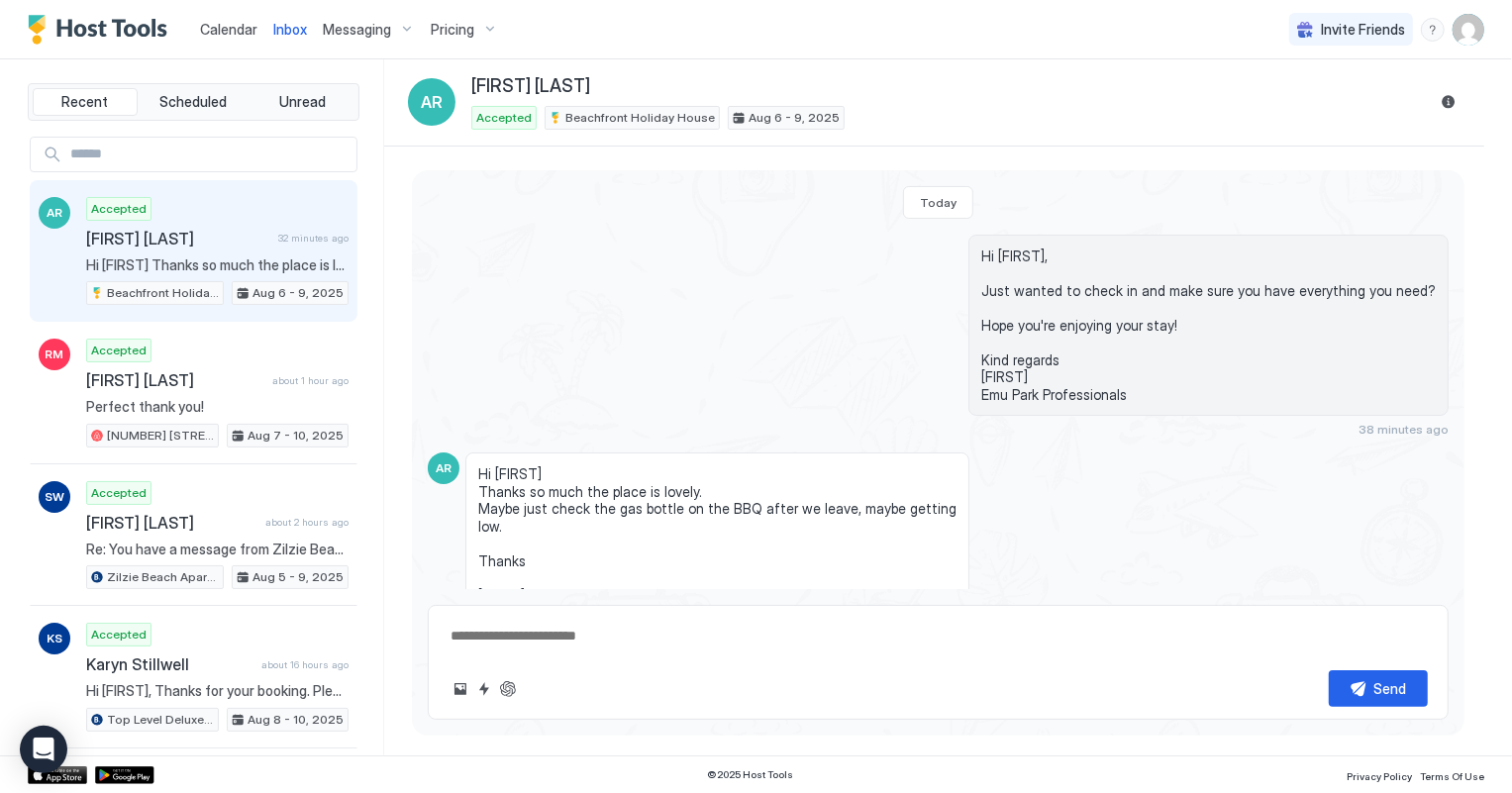 scroll, scrollTop: 89, scrollLeft: 0, axis: vertical 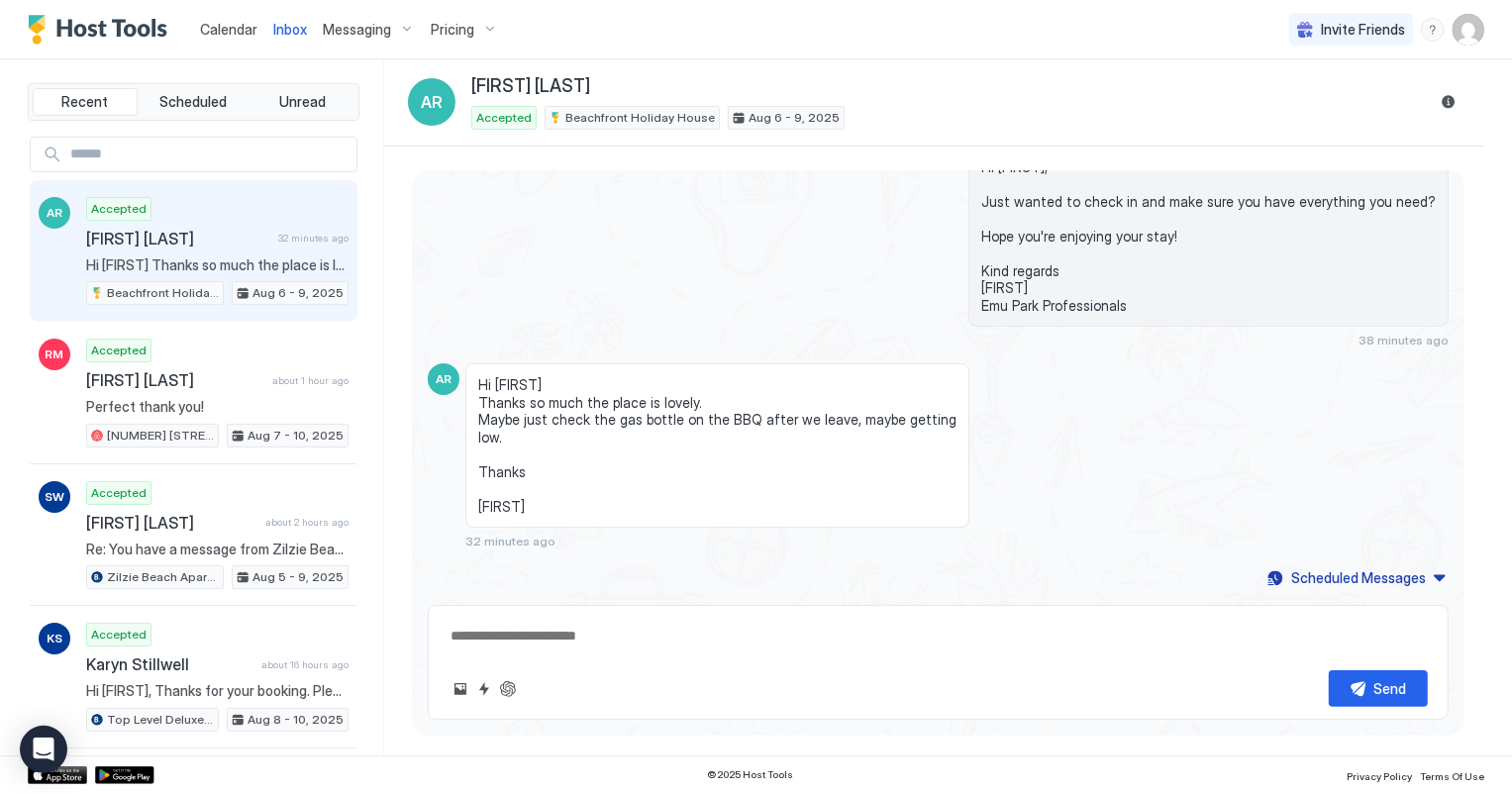 click on "Hi [FIRST]
Thanks so much the place is lovely.
Maybe just check the gas bottle on the BBQ after we leave, maybe getting
low.
Thanks
[FIRST]" at bounding box center (217, 265) 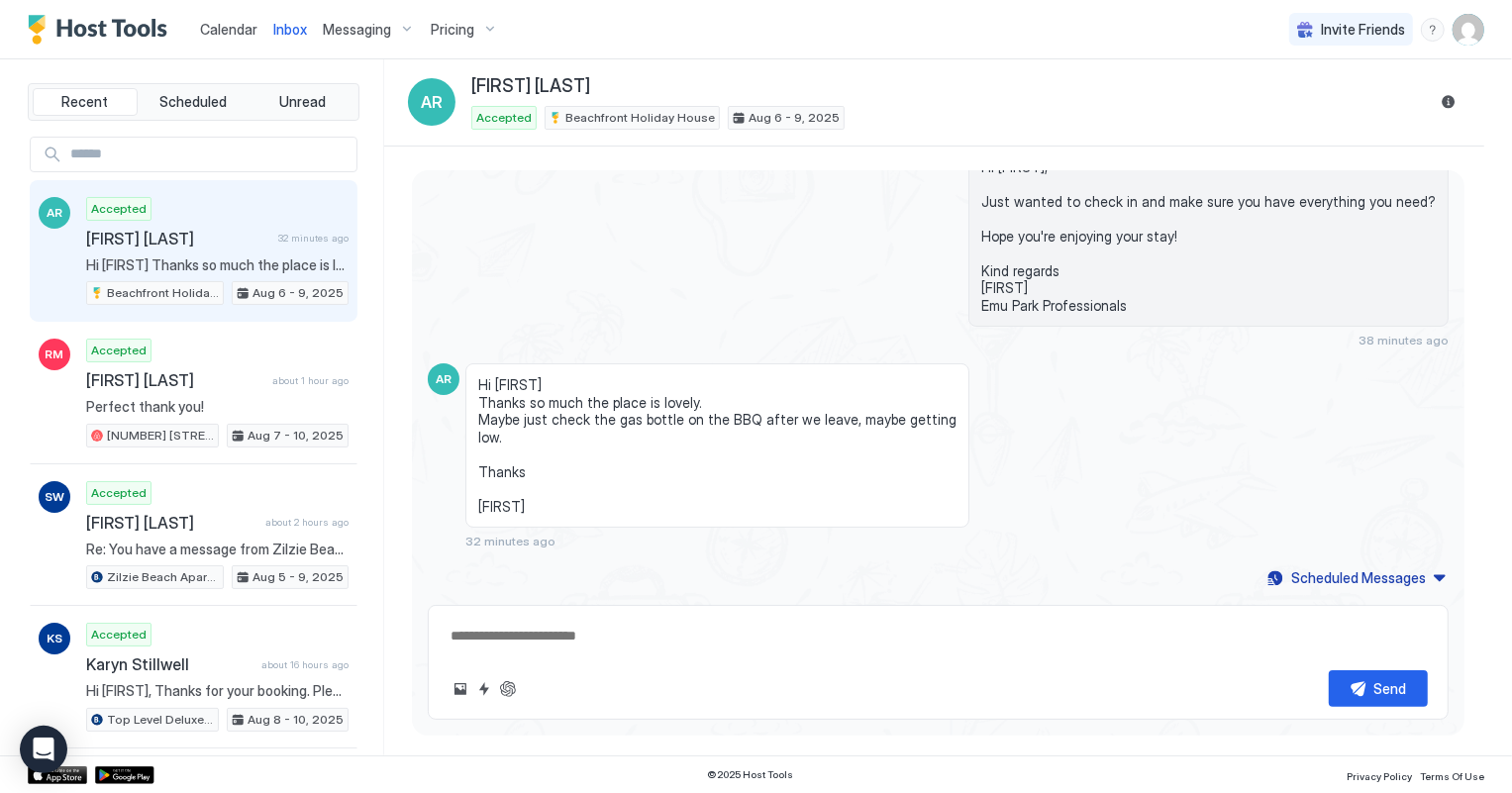 click at bounding box center (938, 636) 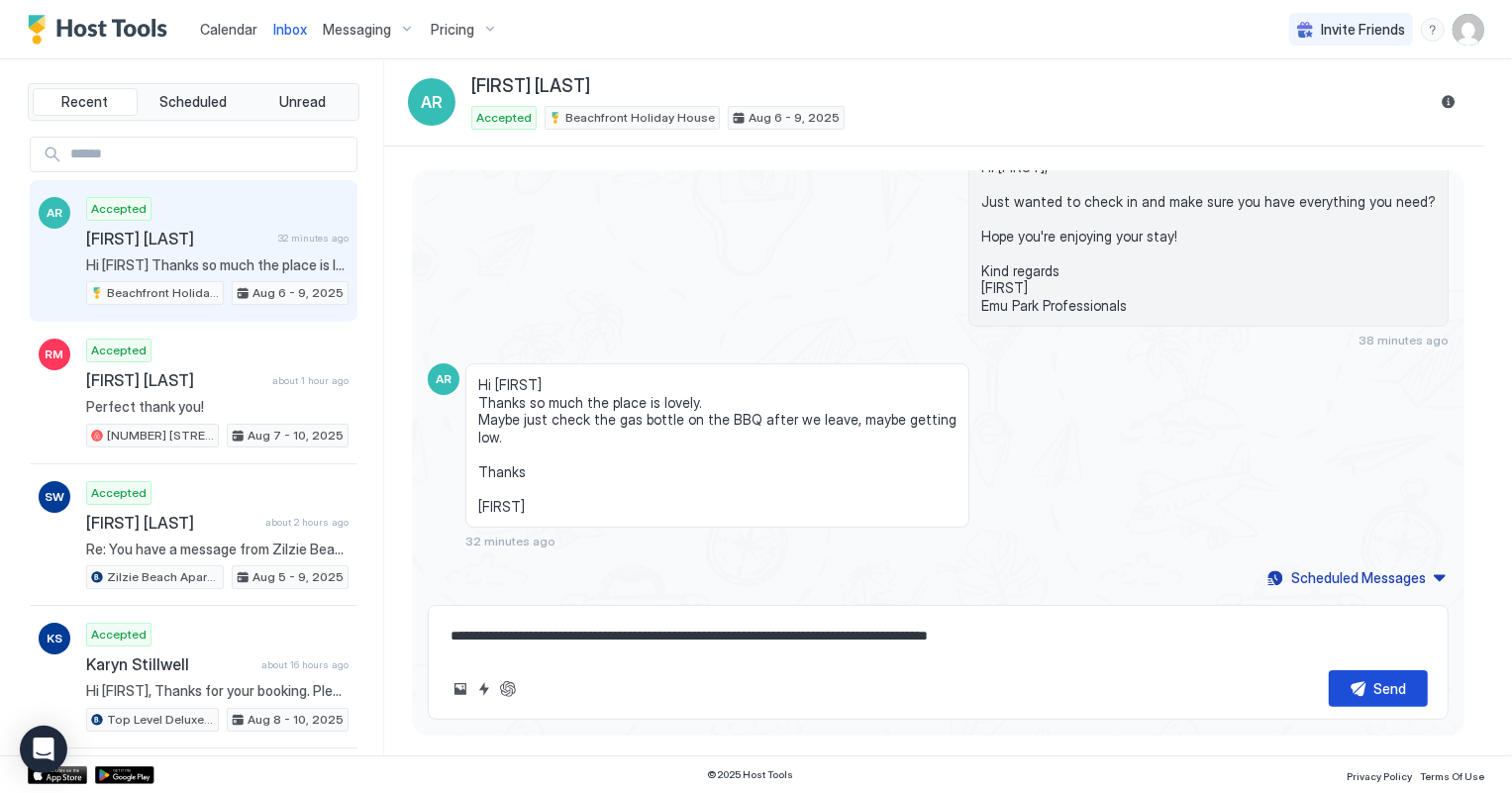 type on "**********" 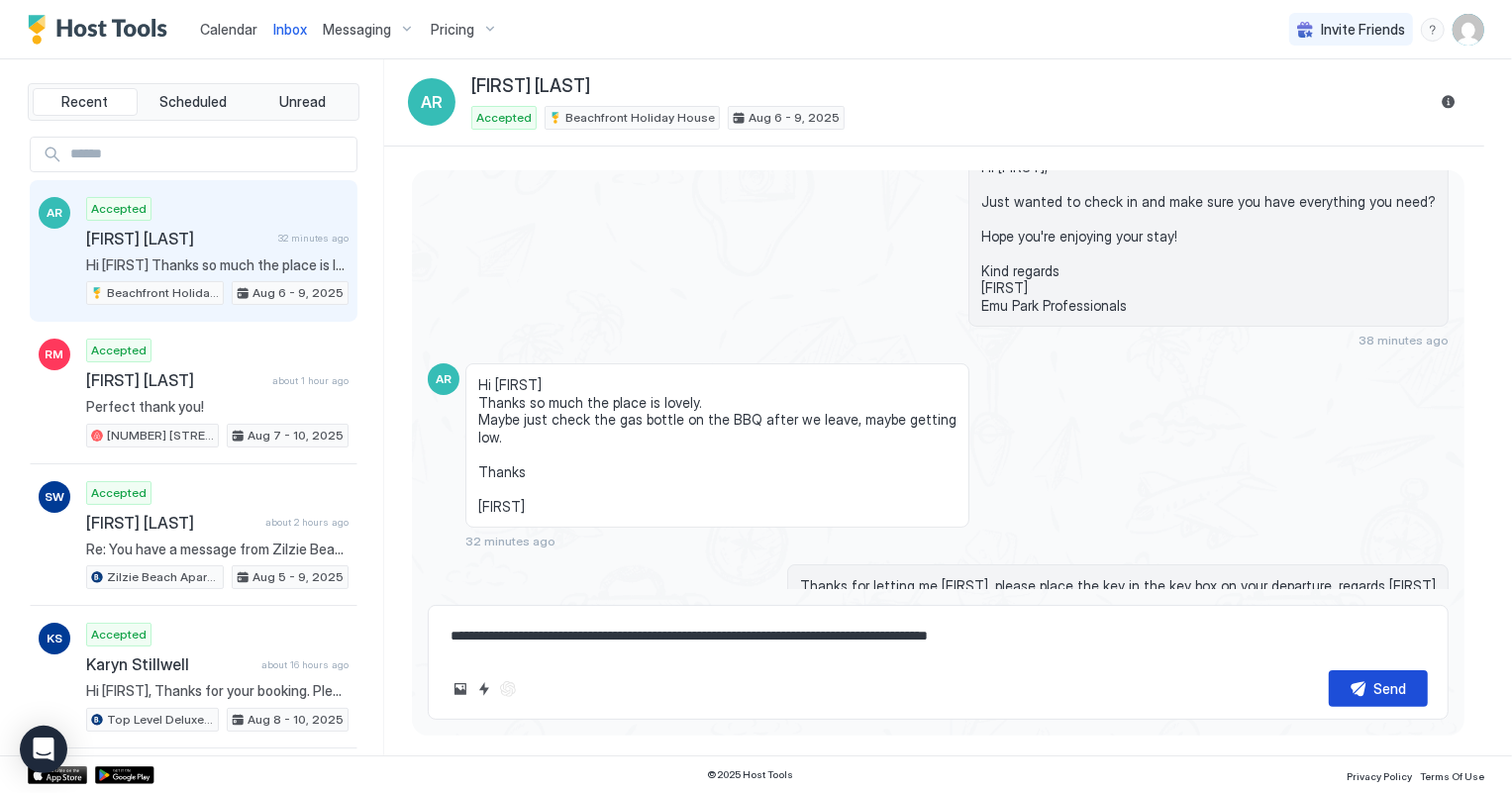 scroll, scrollTop: 168, scrollLeft: 0, axis: vertical 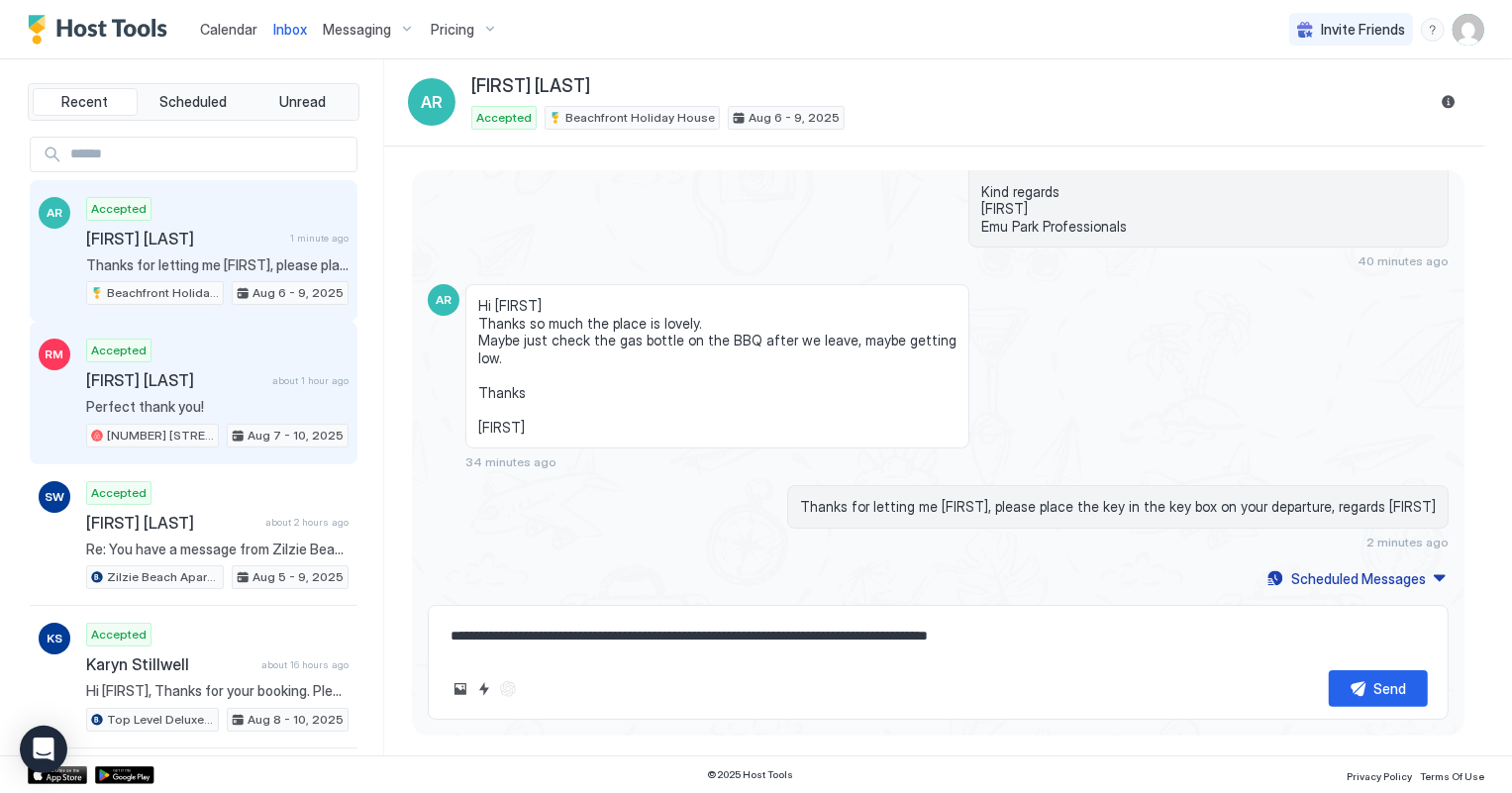 click on "[FIRST] [LAST]" at bounding box center (175, 380) 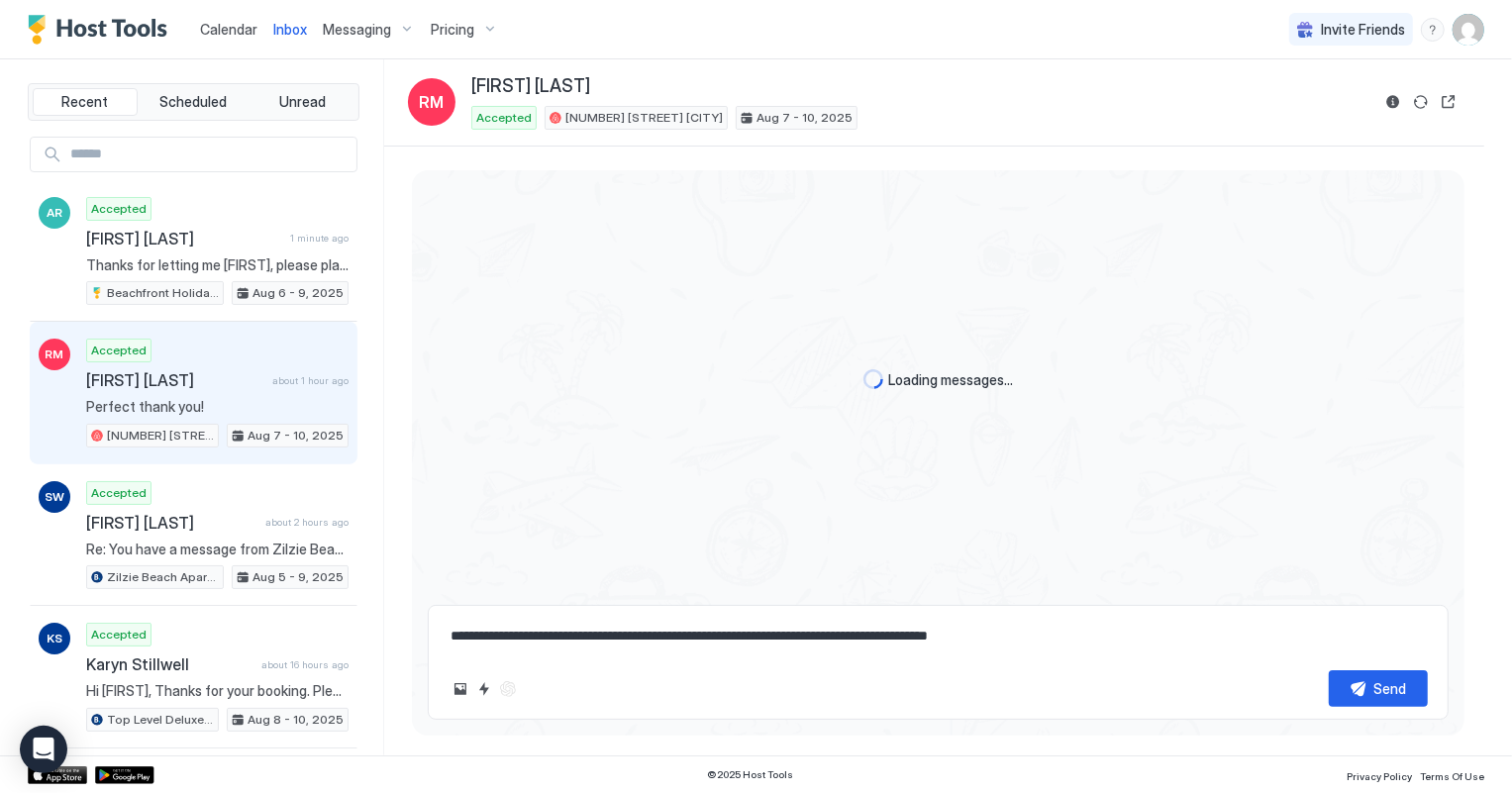 scroll, scrollTop: 485, scrollLeft: 0, axis: vertical 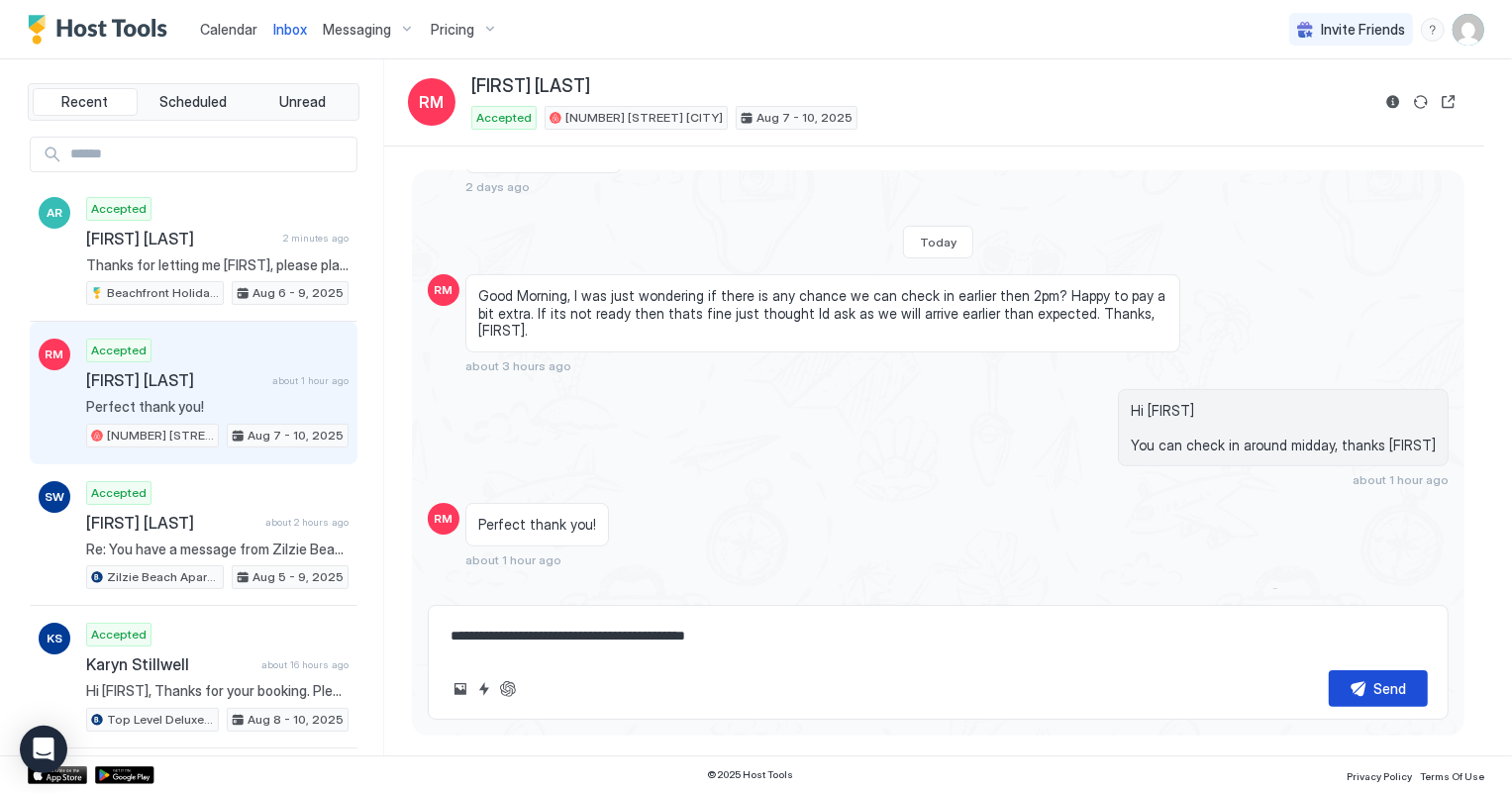 type on "**********" 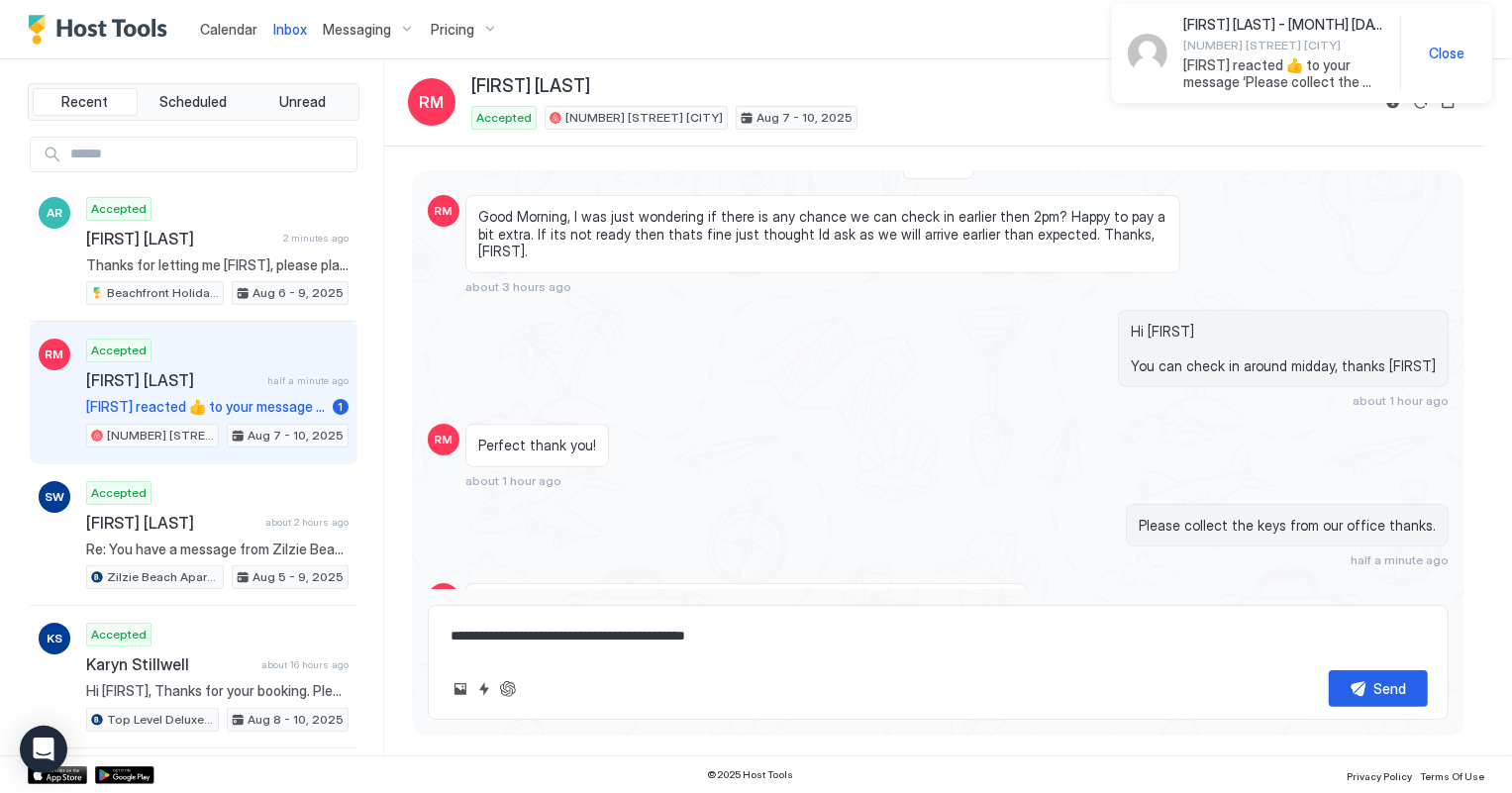 scroll, scrollTop: 644, scrollLeft: 0, axis: vertical 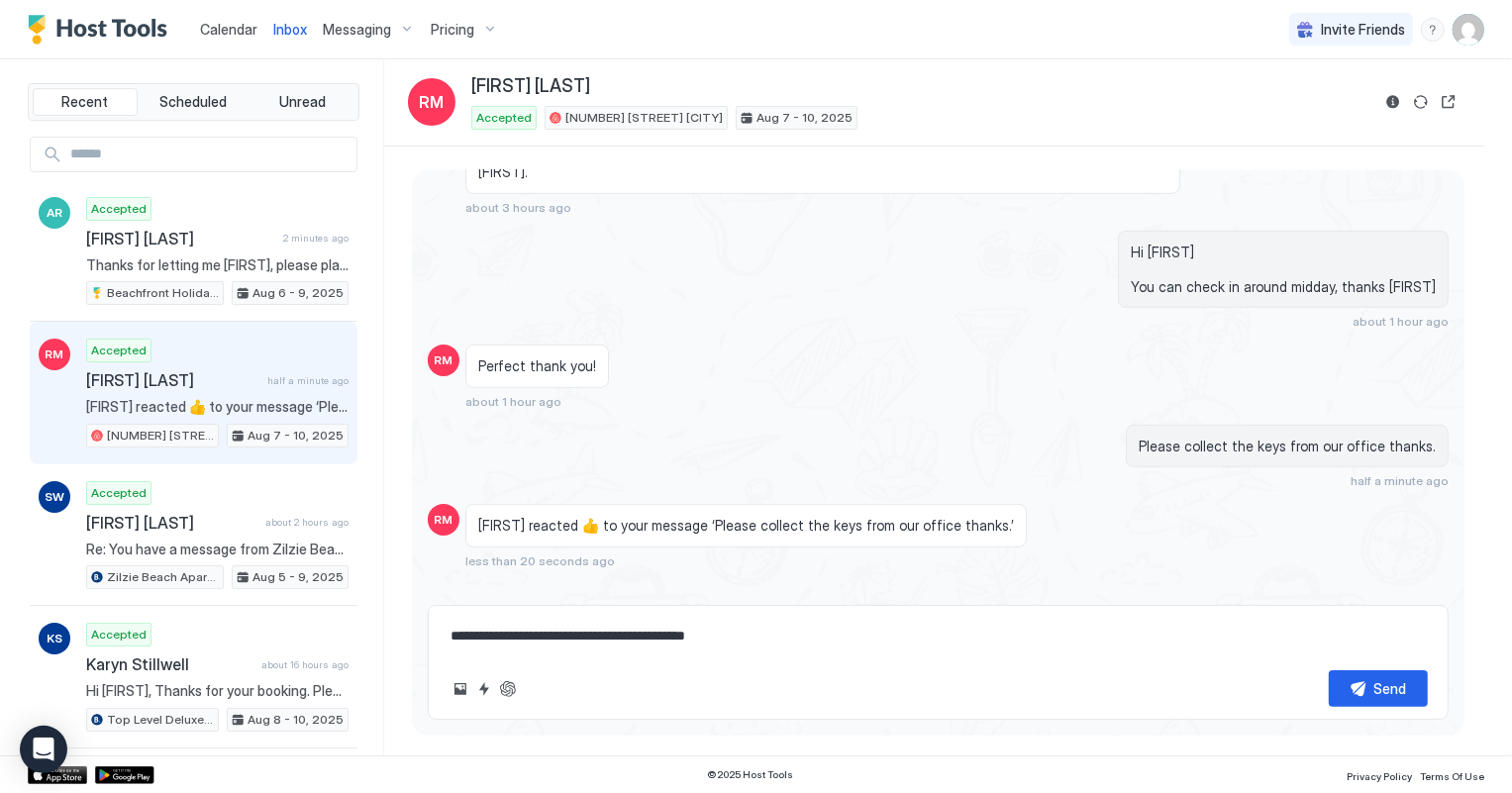 click on "Calendar" at bounding box center [229, 29] 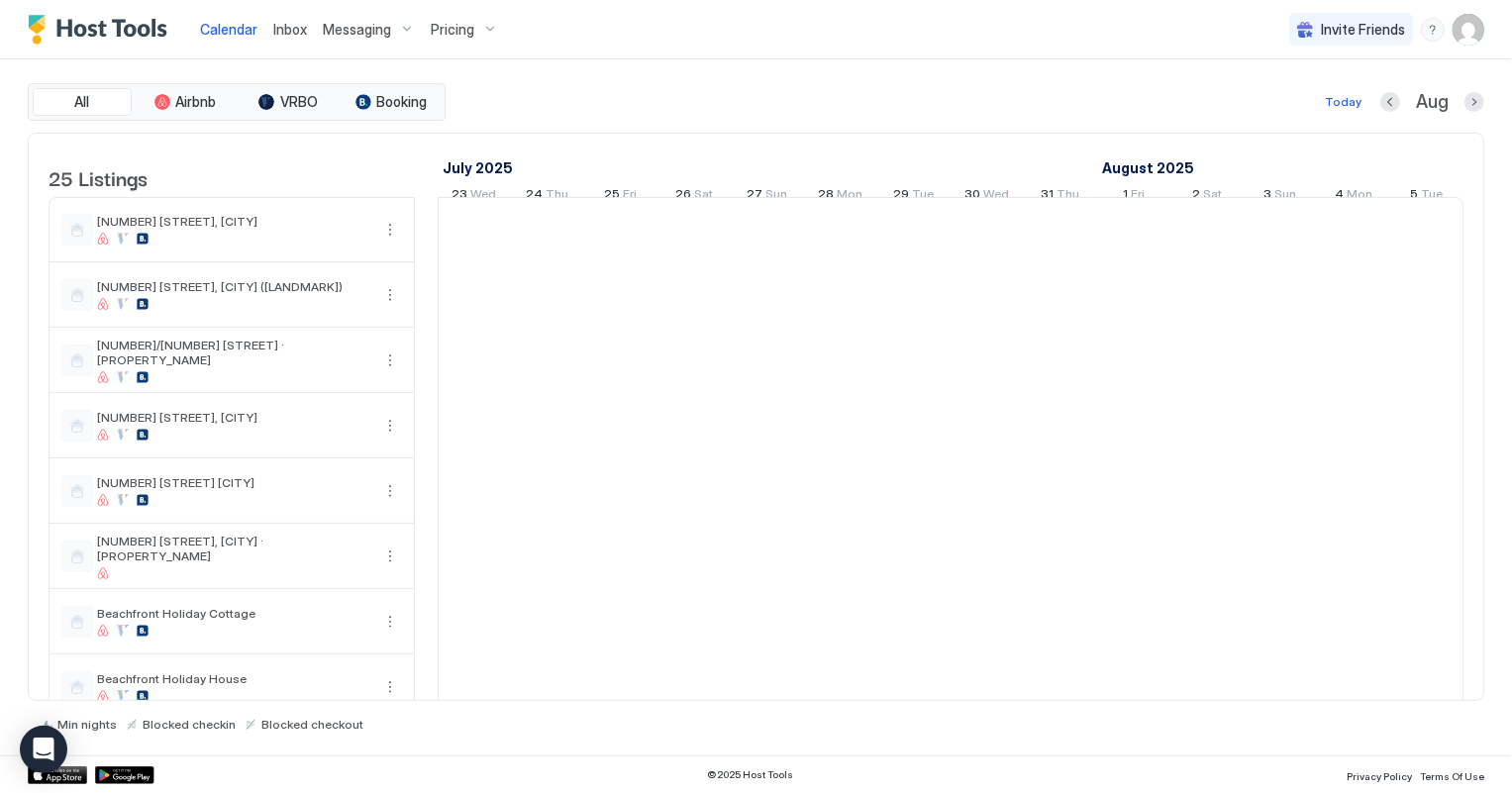 scroll, scrollTop: 0, scrollLeft: 1099, axis: horizontal 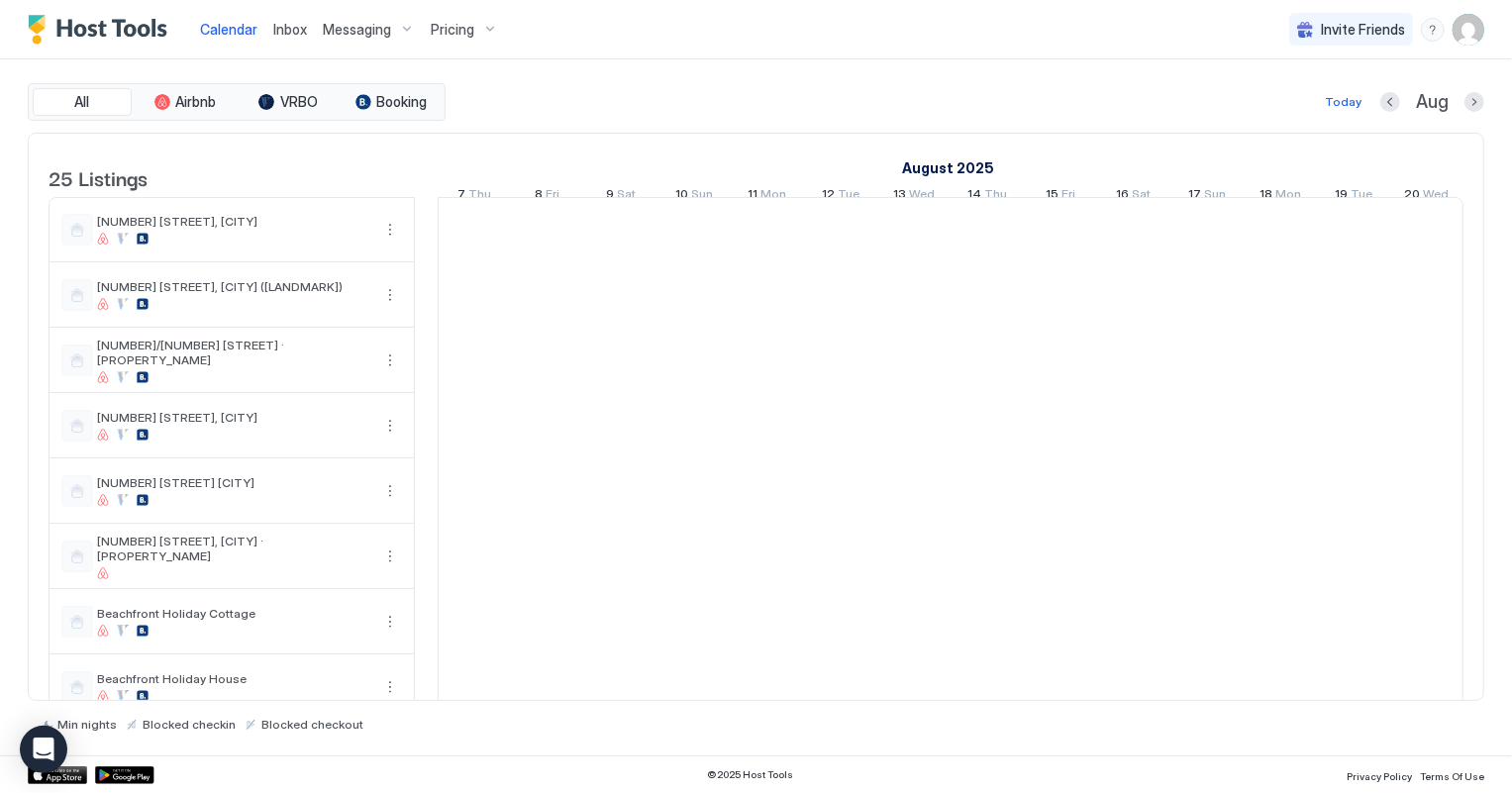 click on "Inbox" at bounding box center [290, 29] 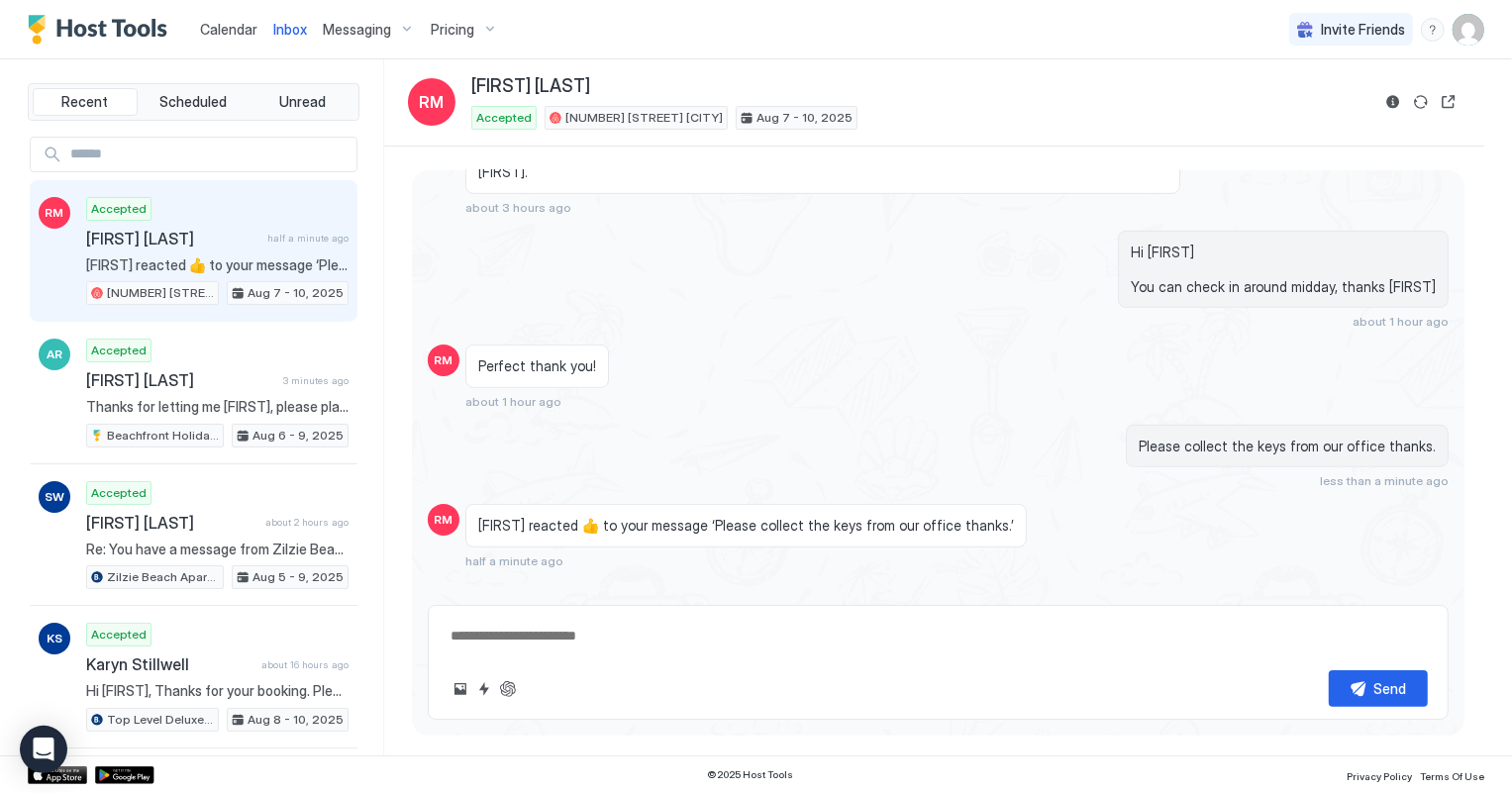scroll, scrollTop: 644, scrollLeft: 0, axis: vertical 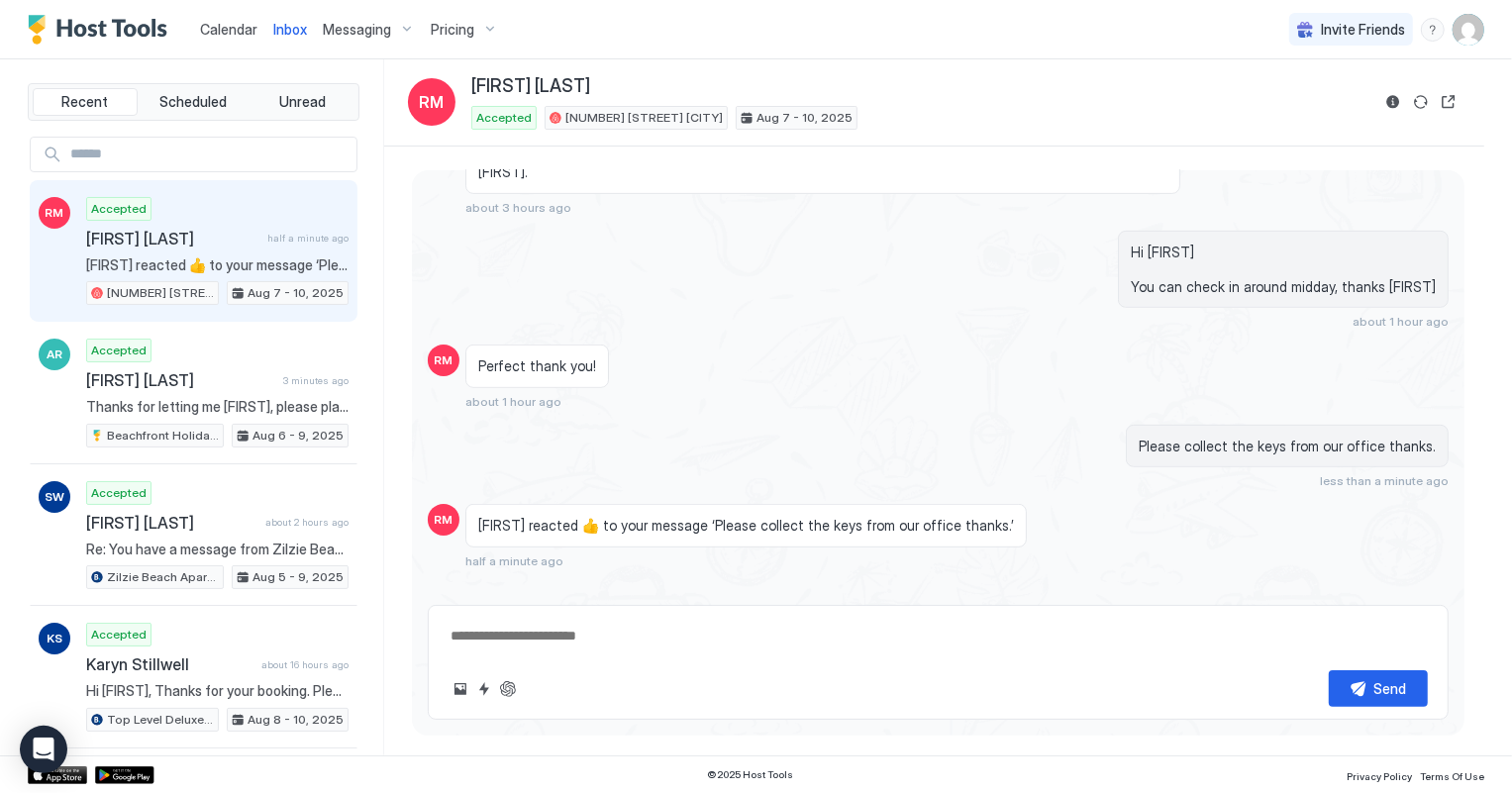 click on "[FIRST] reacted 👍 to your message ‘Please collect the keys from our office thanks.’" at bounding box center [217, 265] 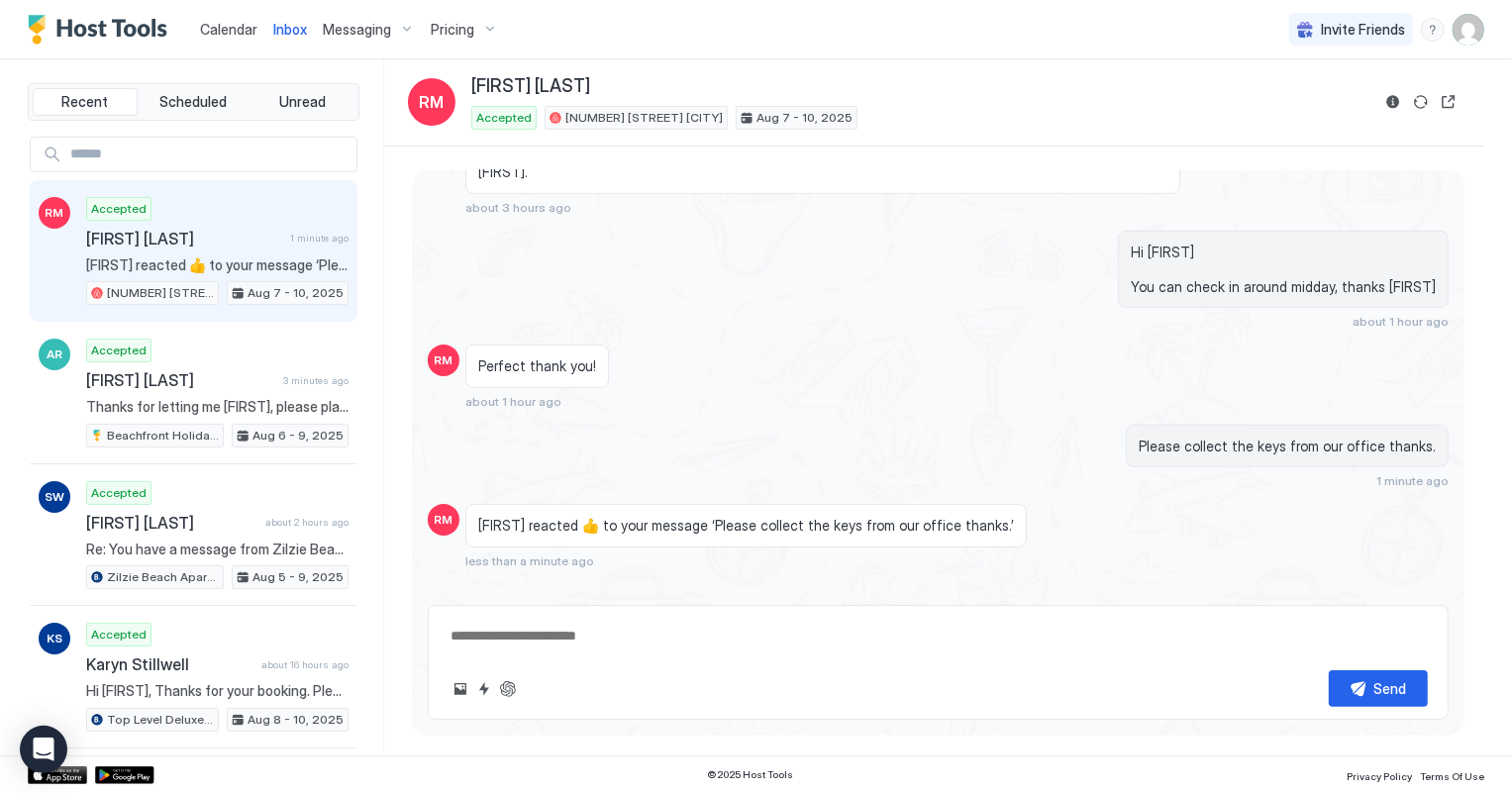 click on "Calendar" at bounding box center (229, 29) 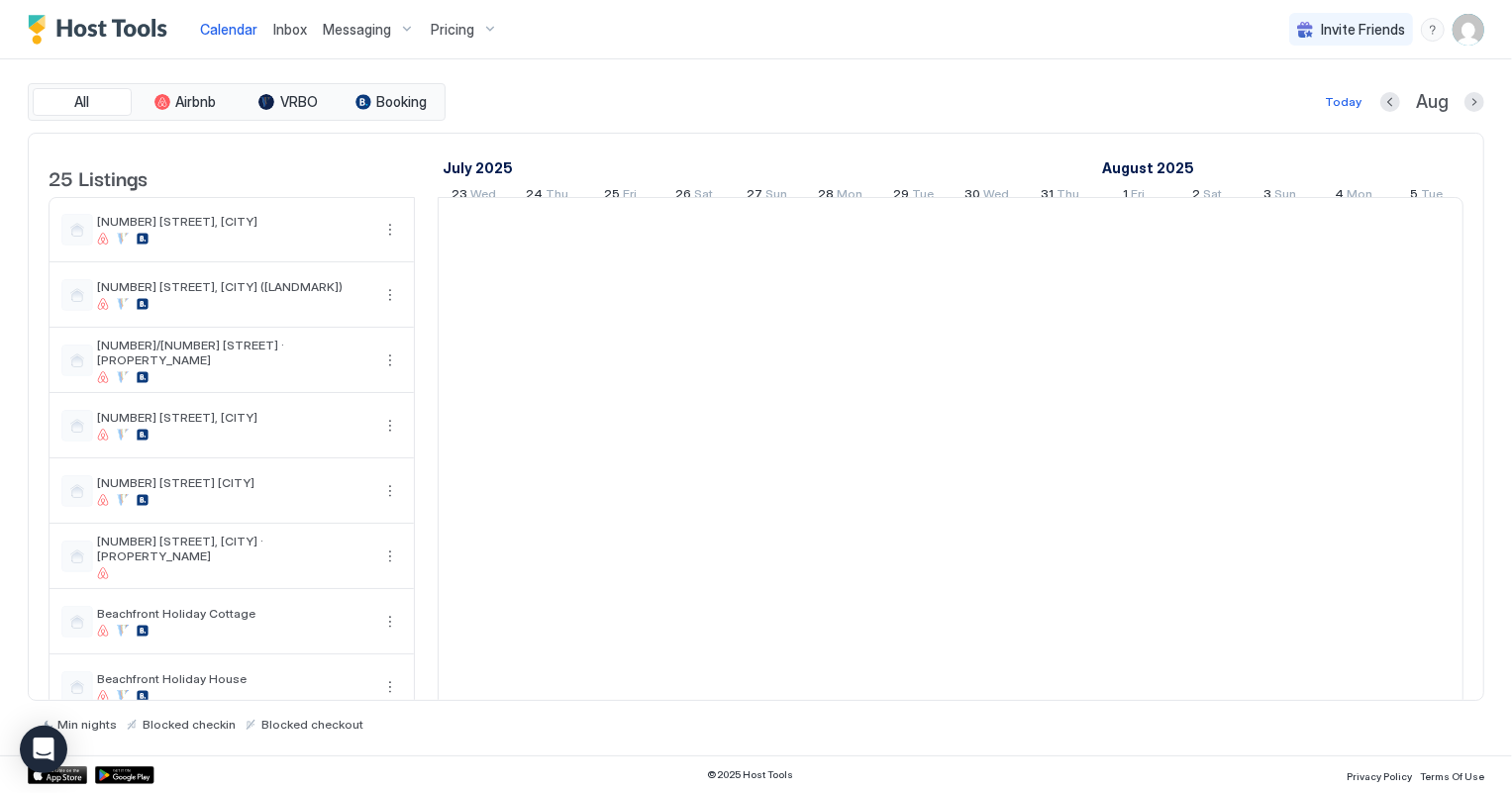 scroll, scrollTop: 0, scrollLeft: 1099, axis: horizontal 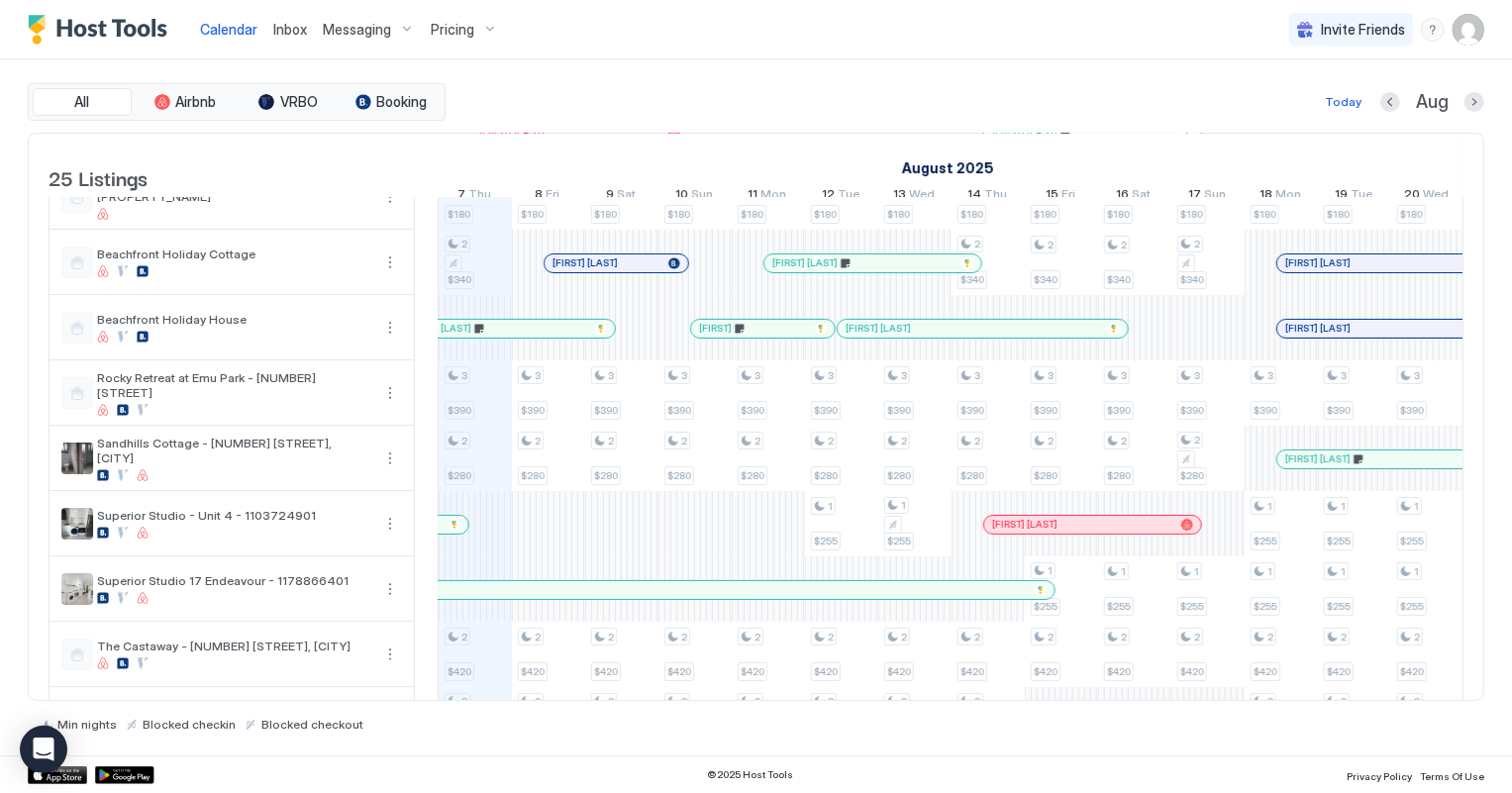 click on "Inbox" at bounding box center [290, 29] 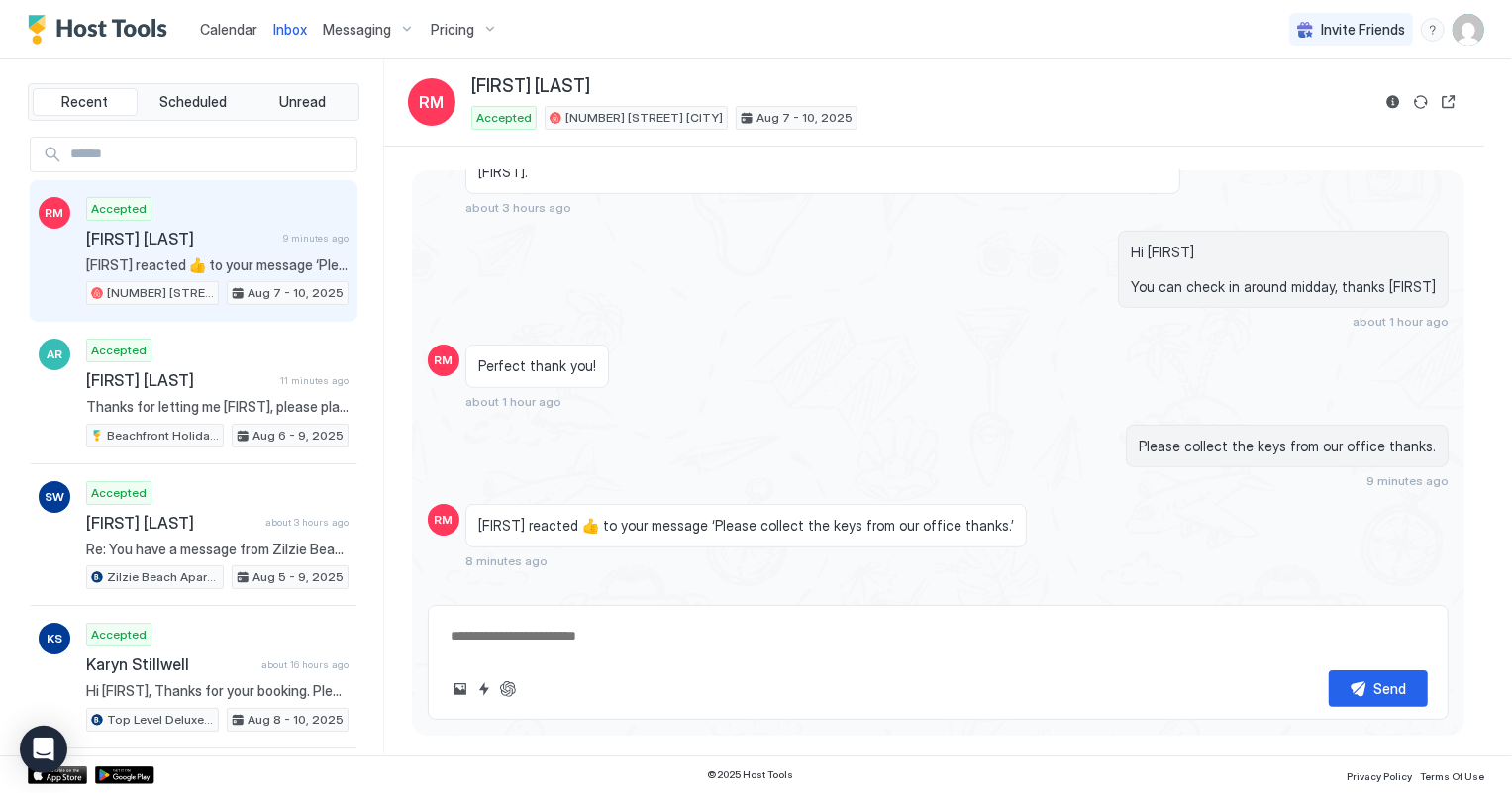 scroll, scrollTop: 644, scrollLeft: 0, axis: vertical 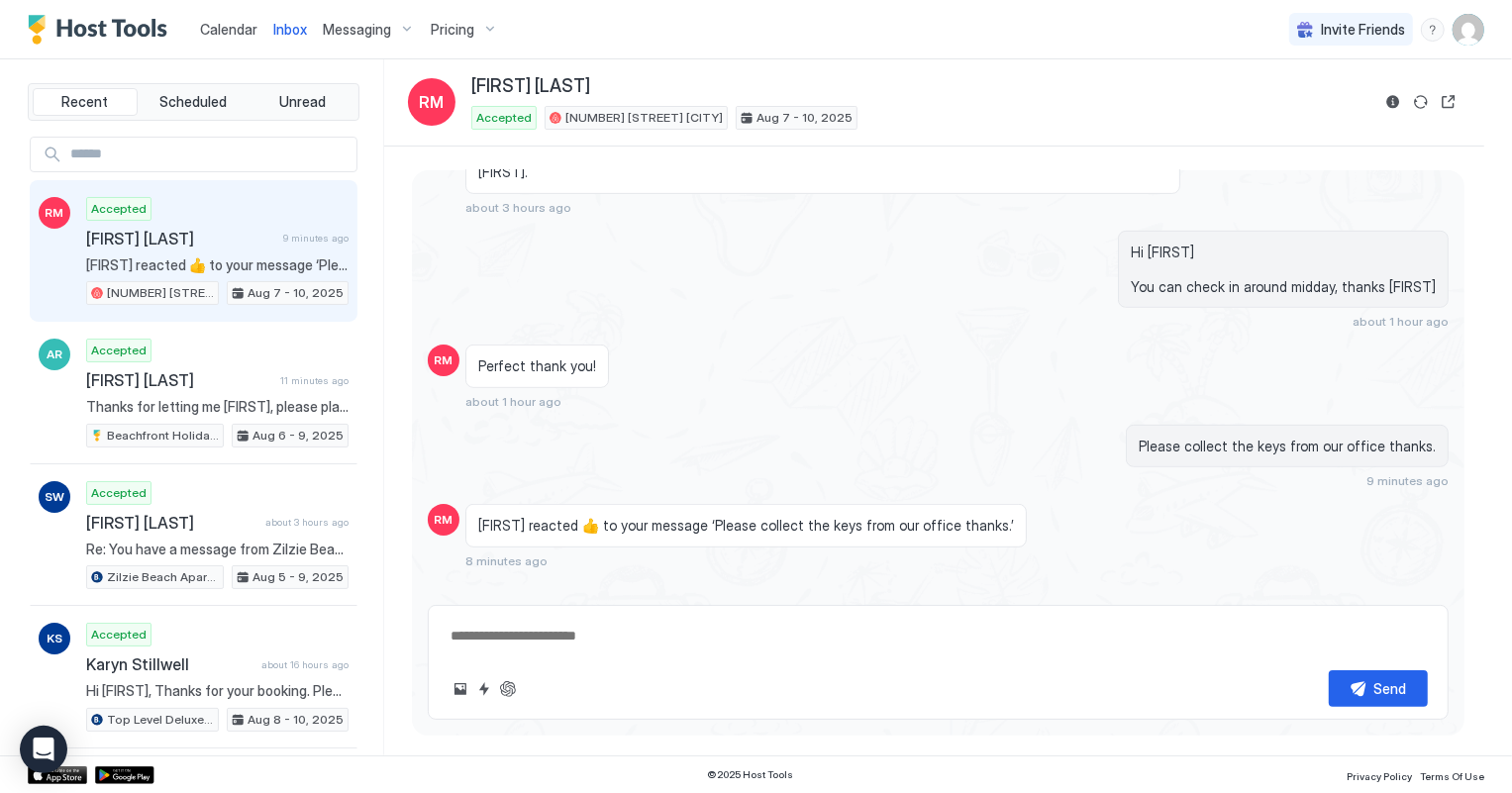 click on "[FIRST] reacted 👍 to your message ‘Please collect the keys from our office thanks.’" at bounding box center (217, 265) 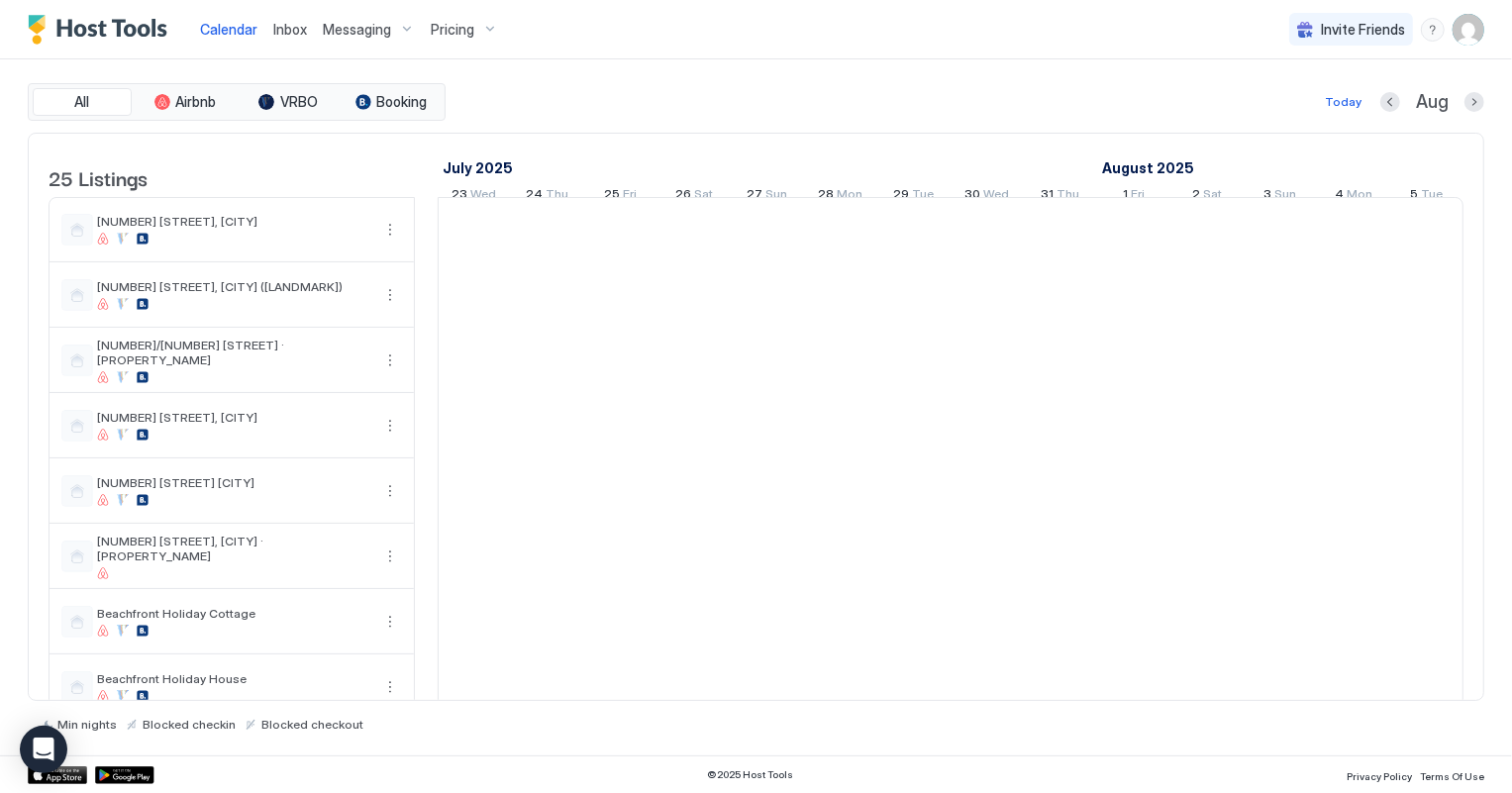scroll, scrollTop: 0, scrollLeft: 1099, axis: horizontal 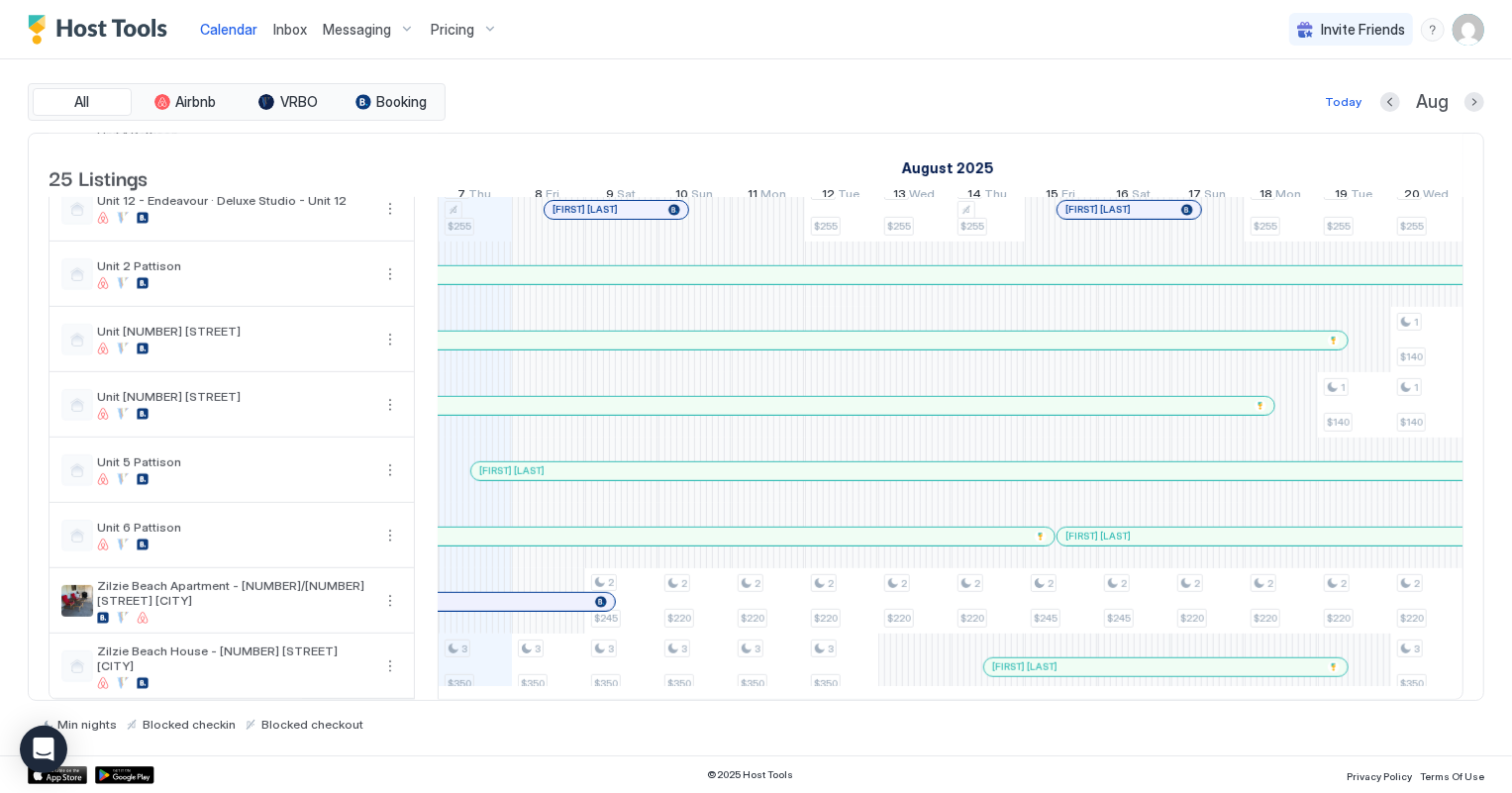 click at bounding box center (0, 0) 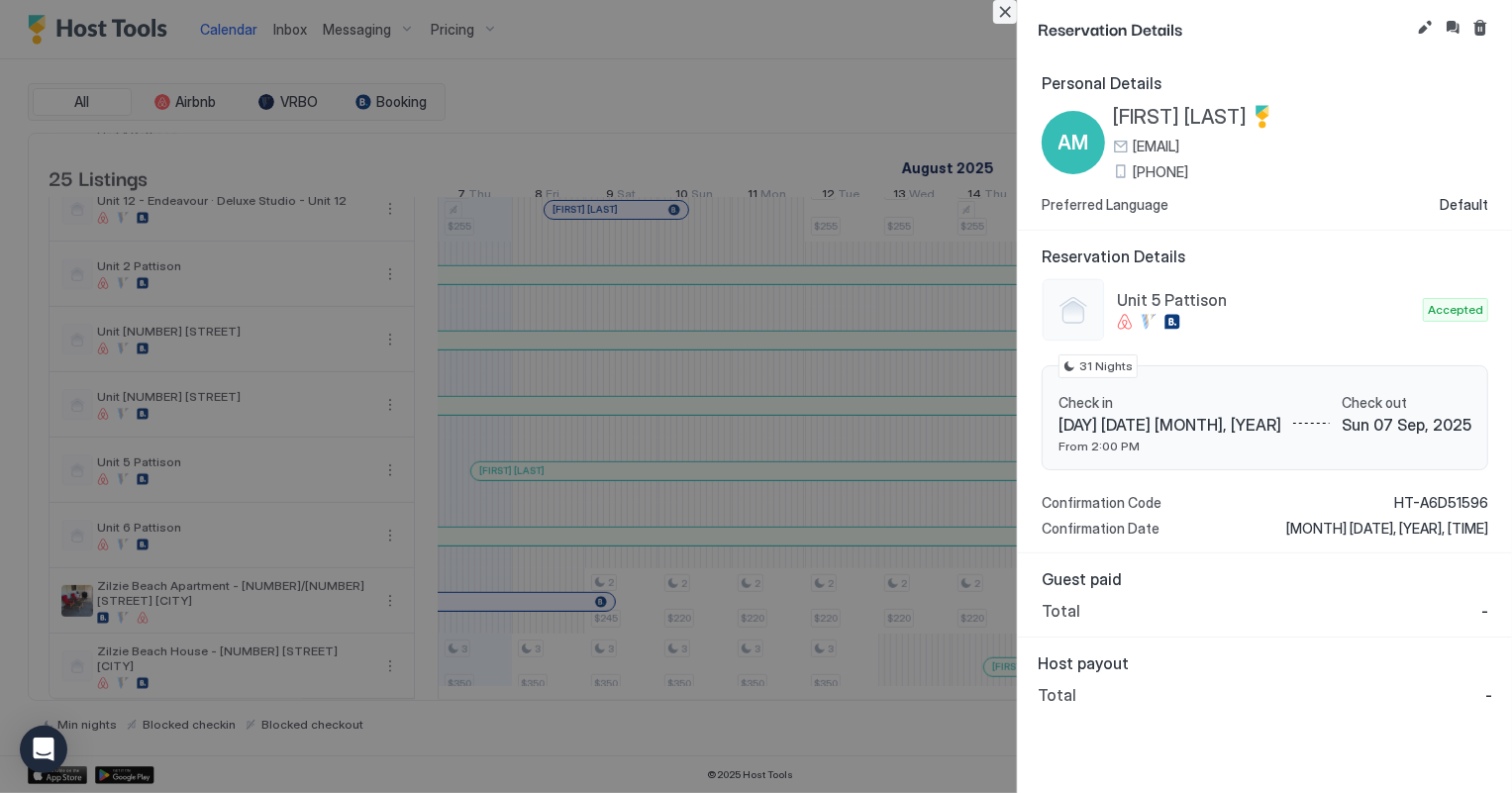click at bounding box center [1005, 12] 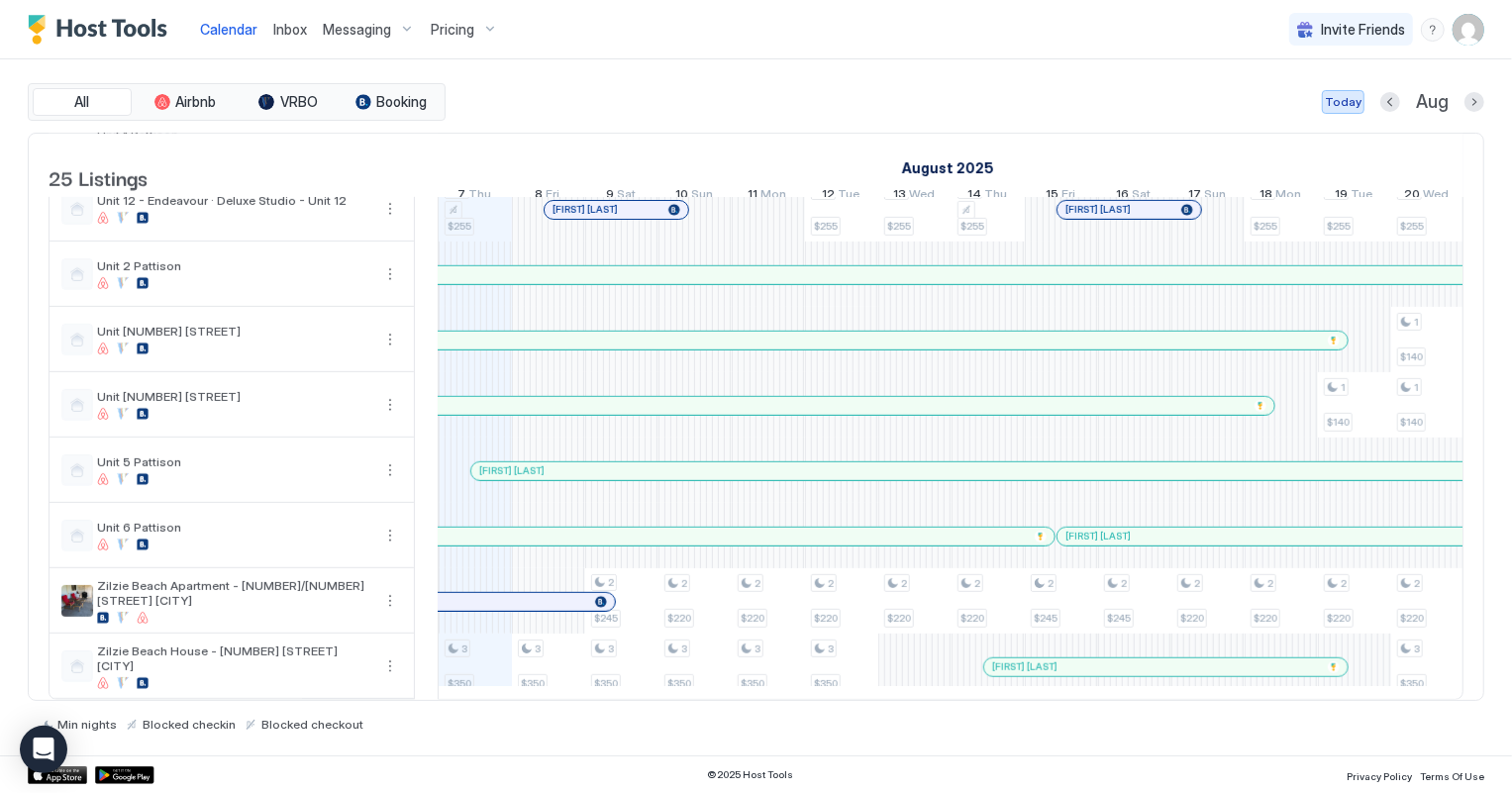click on "Today" at bounding box center (1343, 102) 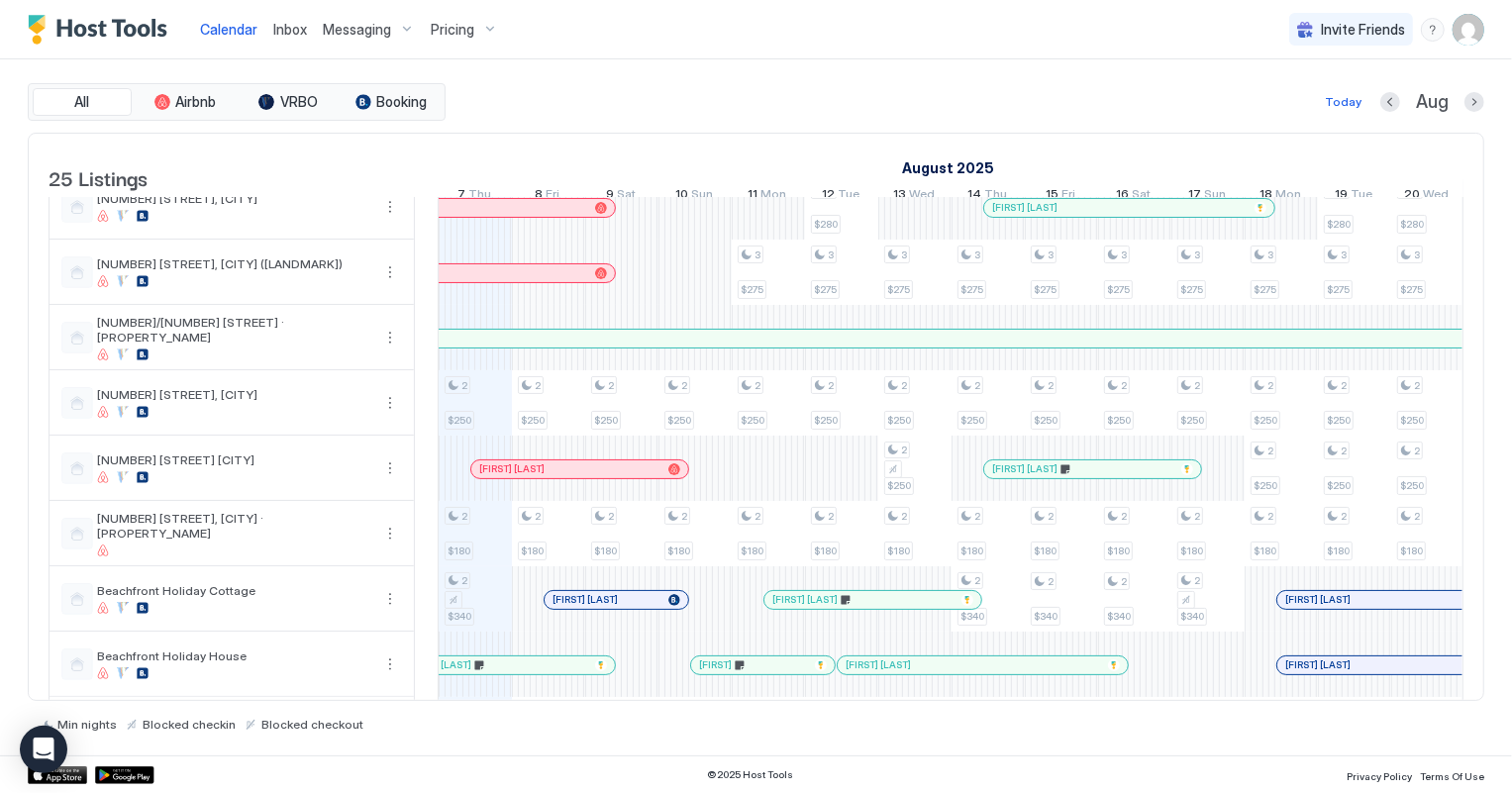 scroll, scrollTop: 0, scrollLeft: 0, axis: both 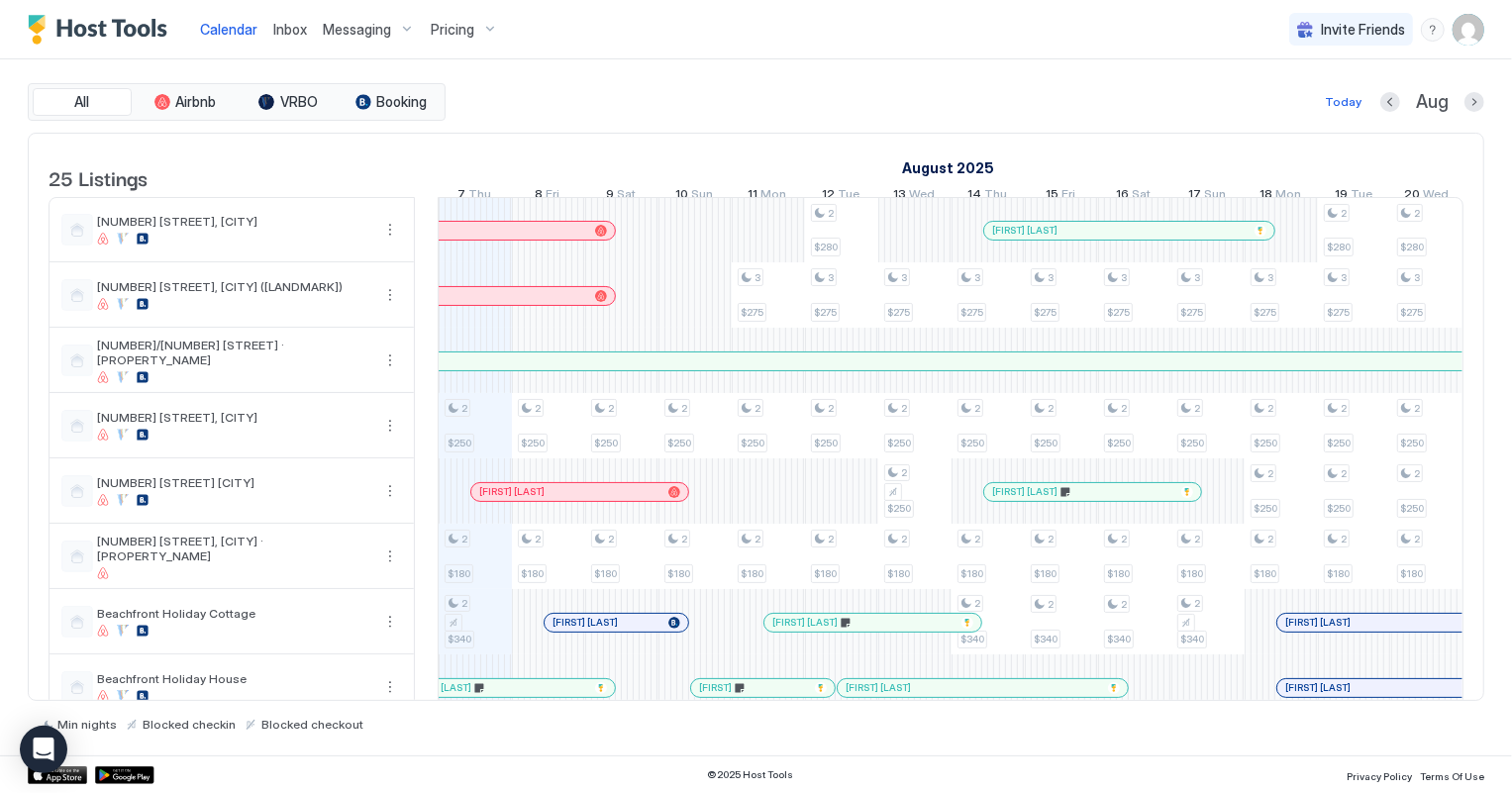 click on "Inbox" at bounding box center [290, 29] 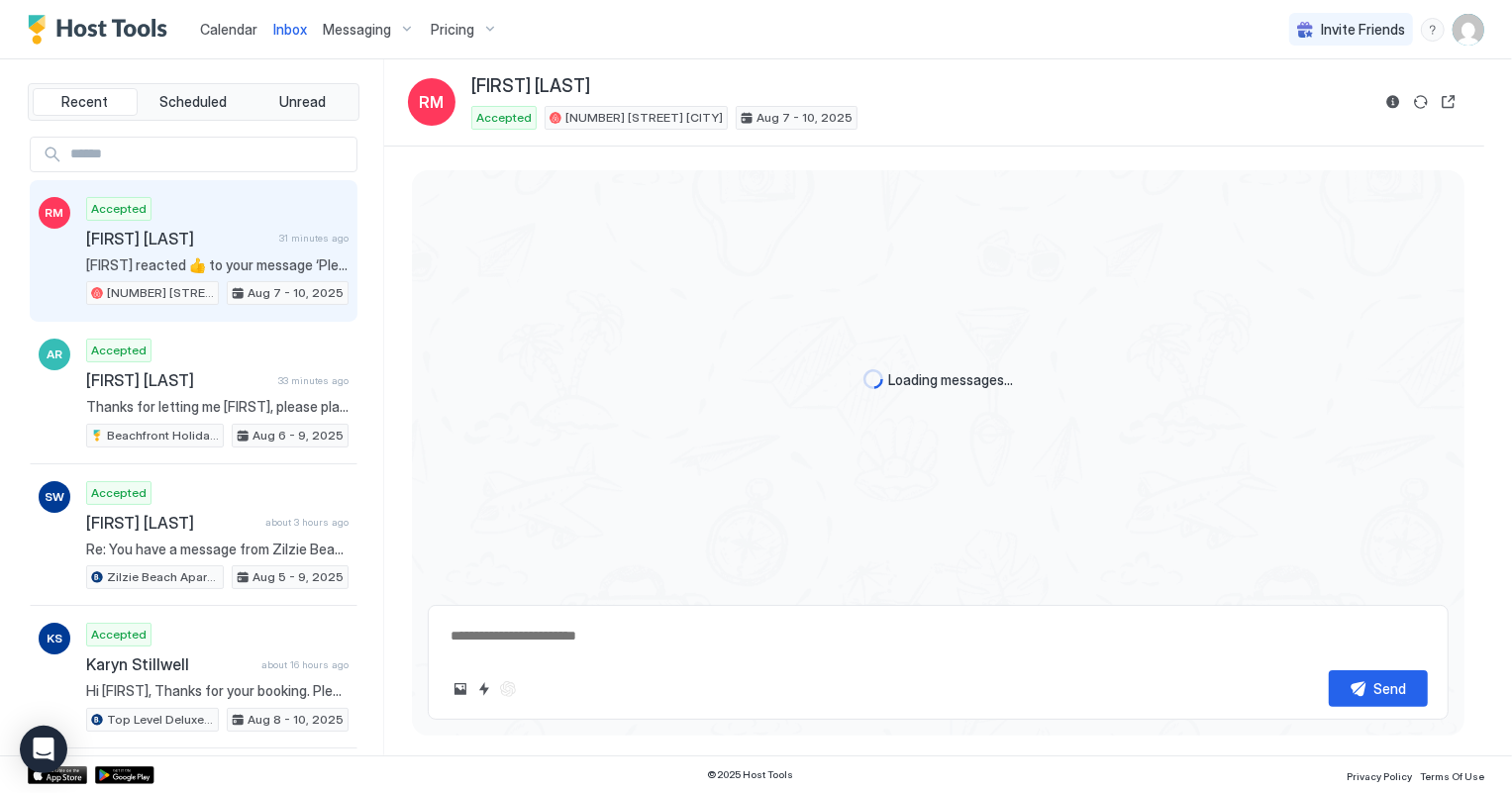 scroll, scrollTop: 644, scrollLeft: 0, axis: vertical 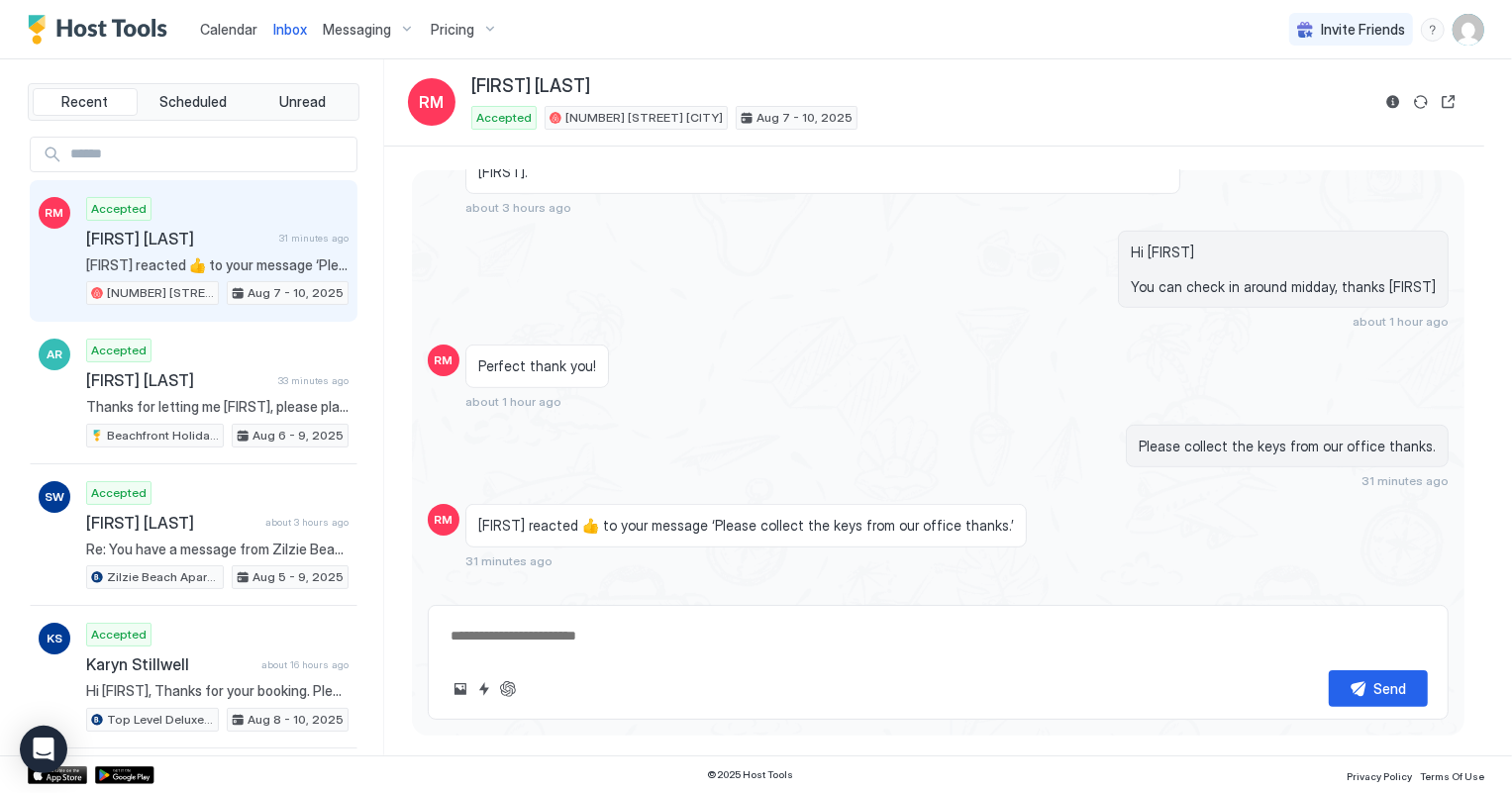 click on "Calendar" at bounding box center (229, 29) 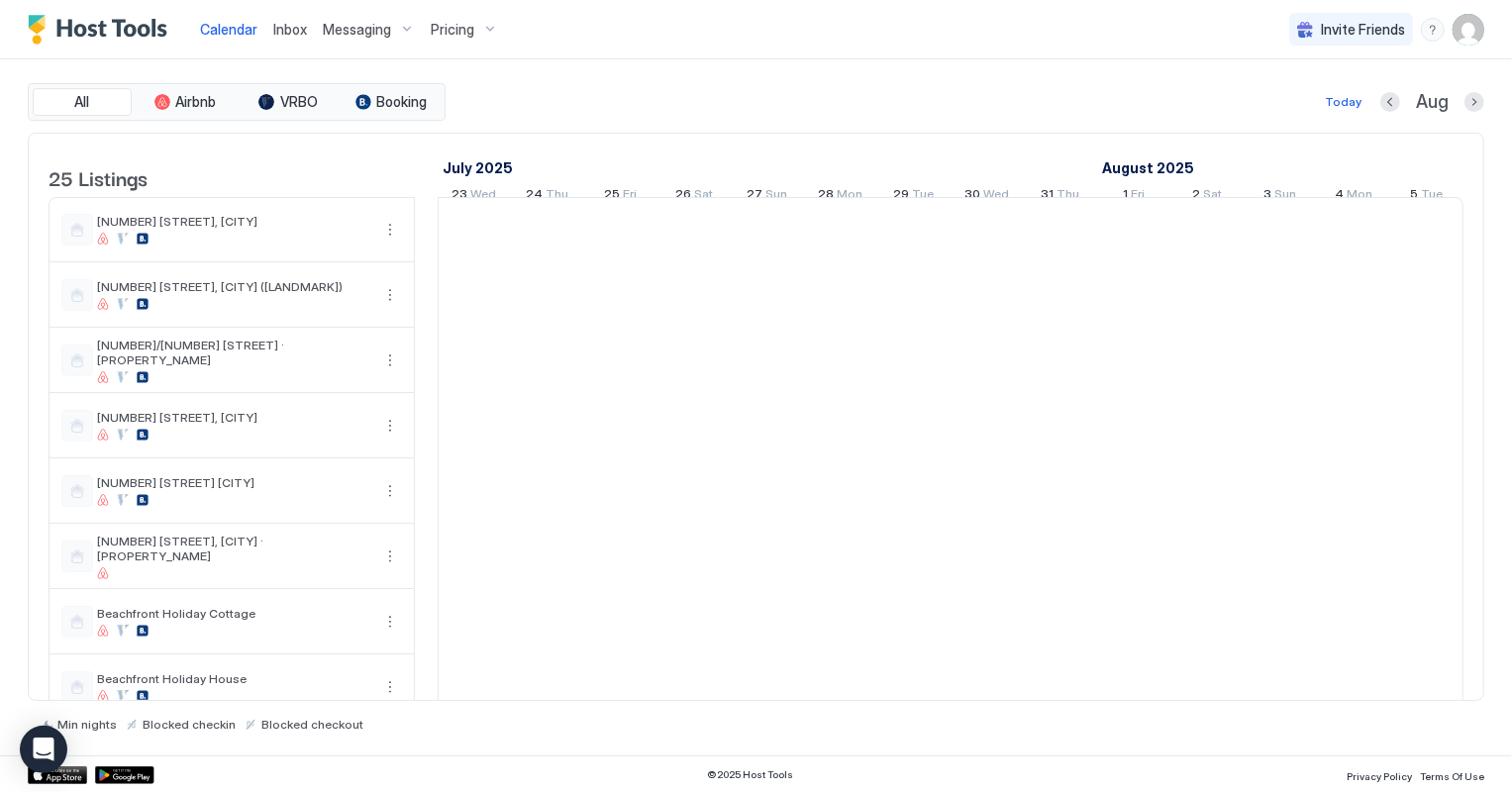 scroll, scrollTop: 0, scrollLeft: 1099, axis: horizontal 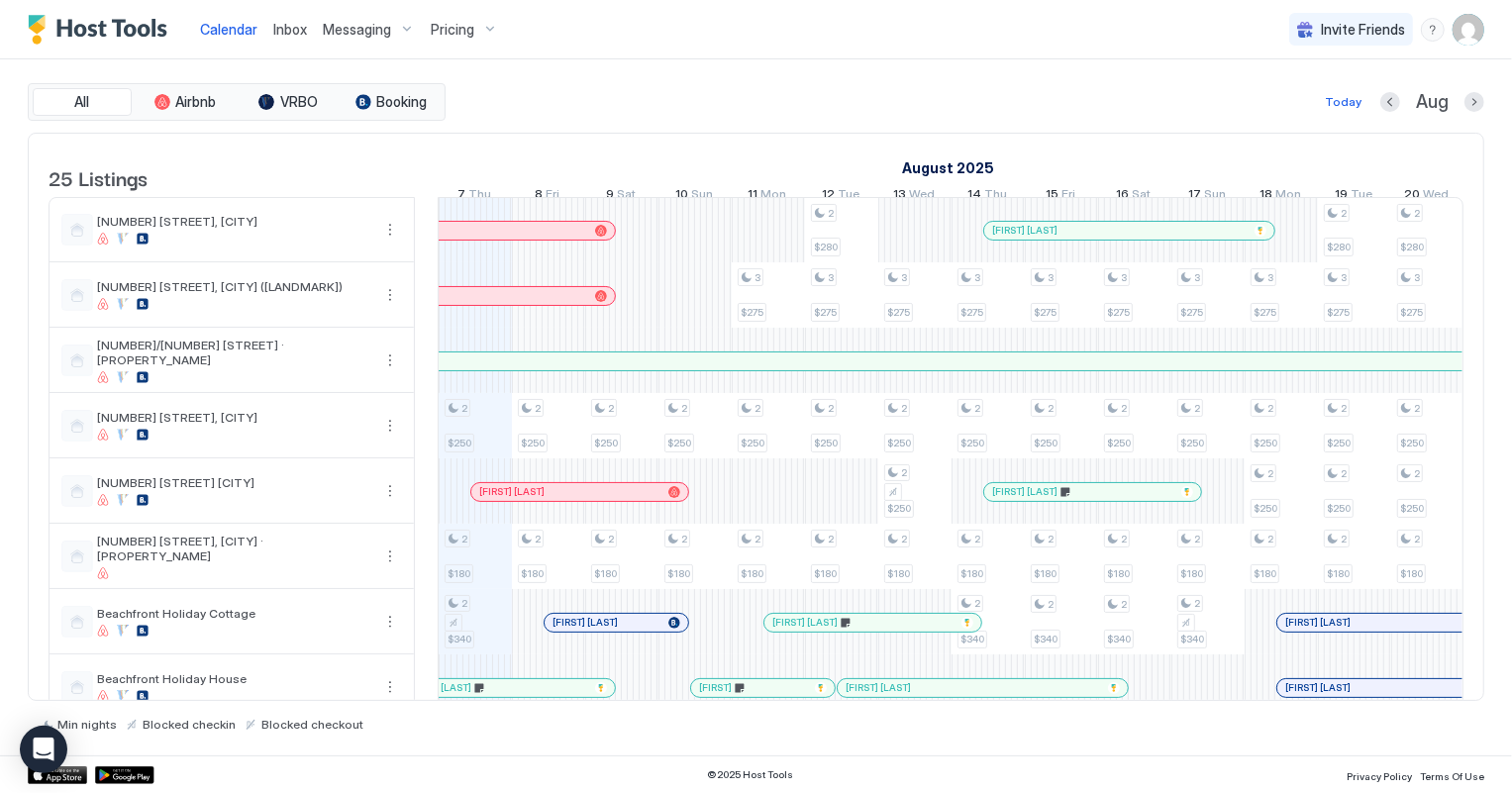 click on "Inbox" at bounding box center (290, 29) 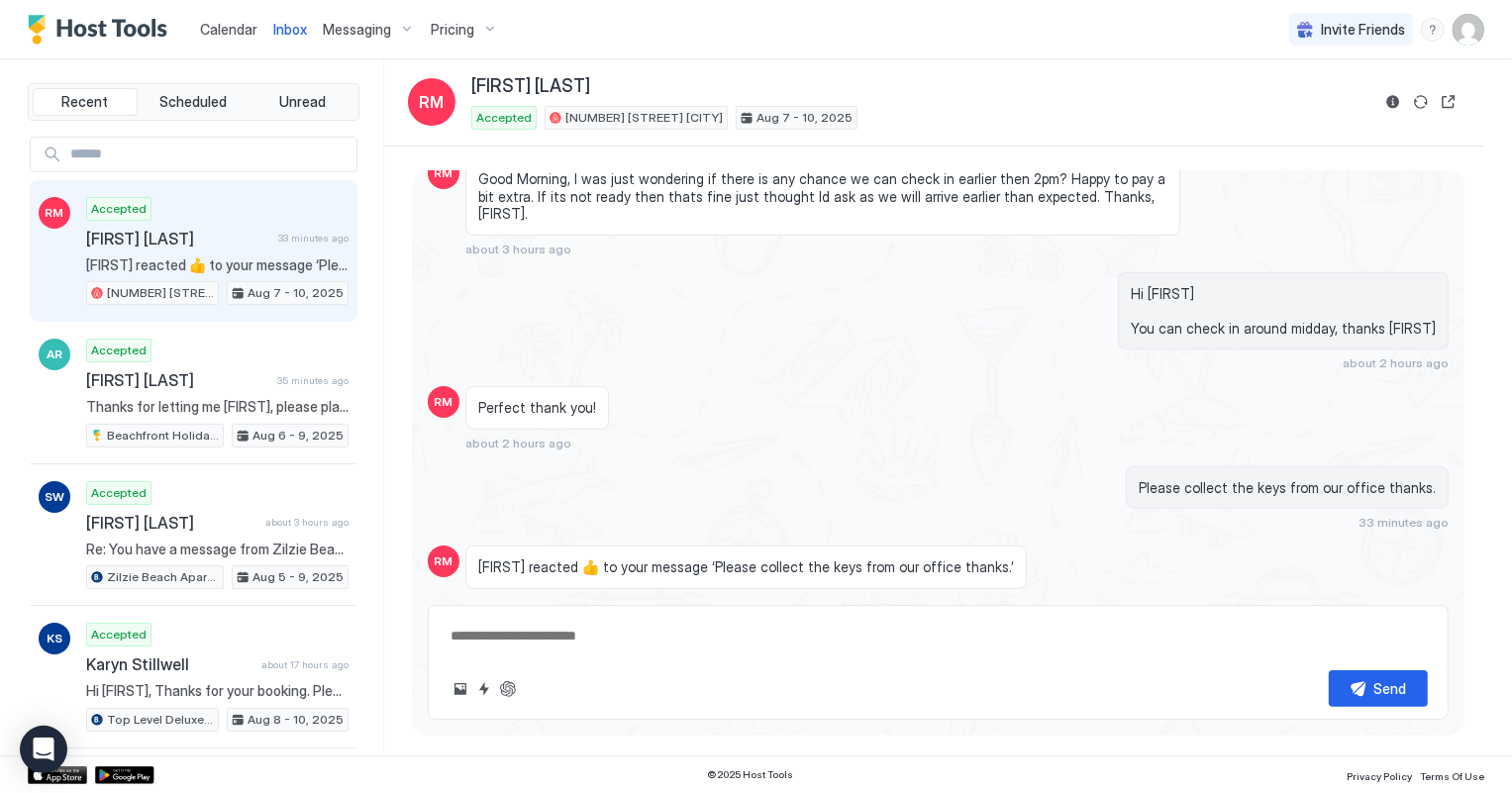 scroll, scrollTop: 644, scrollLeft: 0, axis: vertical 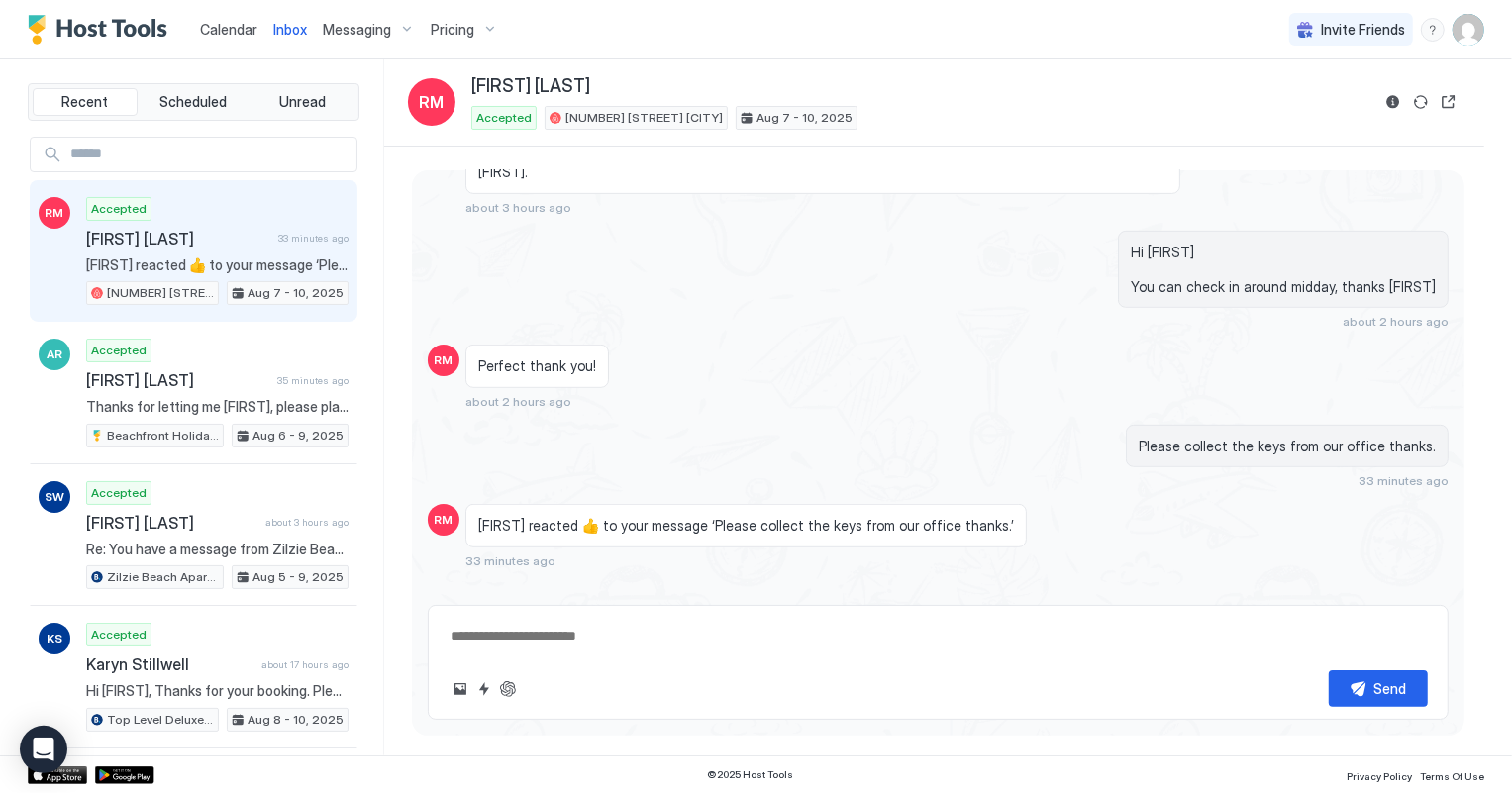 click on "Calendar" at bounding box center (229, 29) 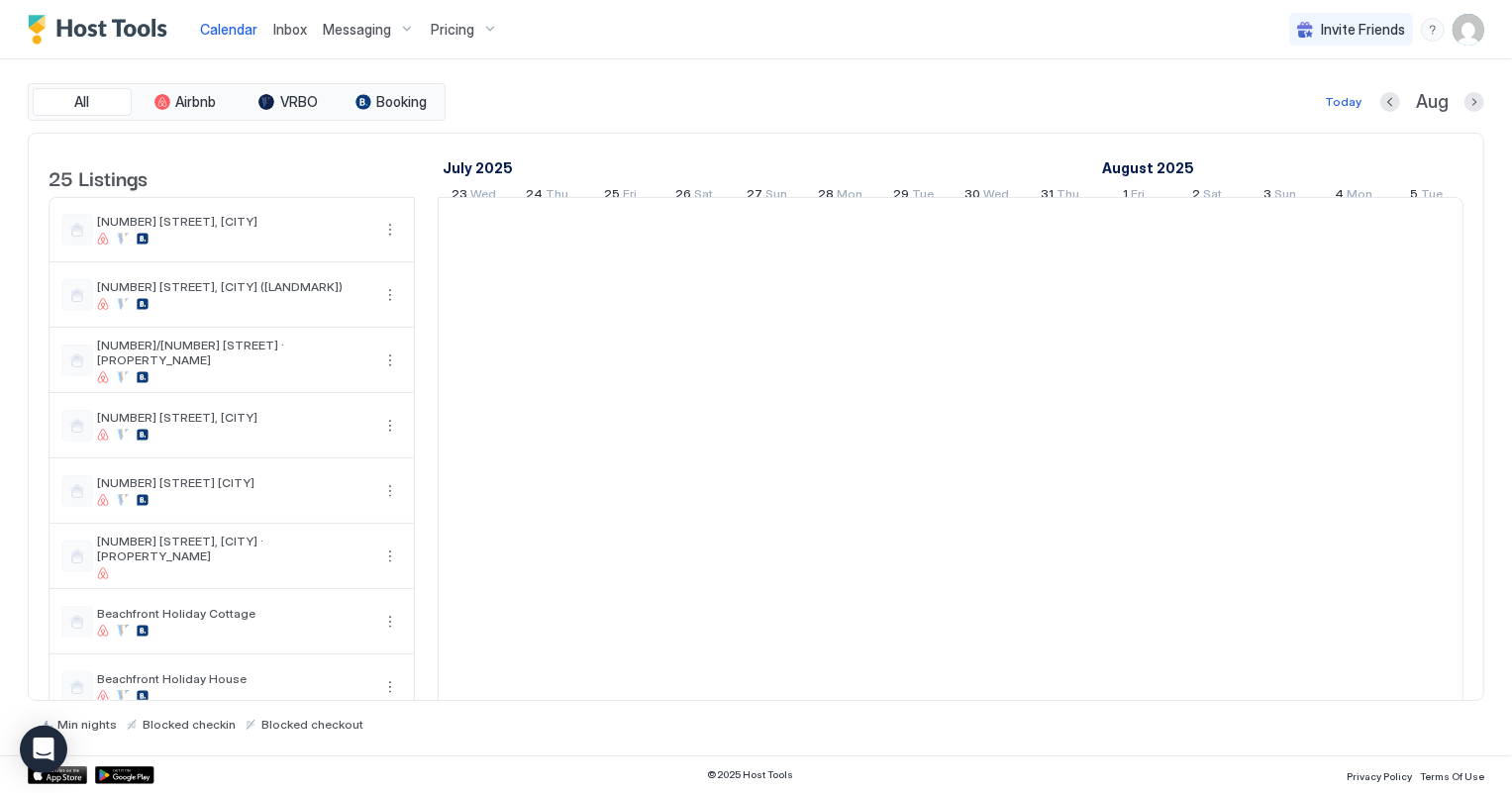 scroll, scrollTop: 0, scrollLeft: 1099, axis: horizontal 